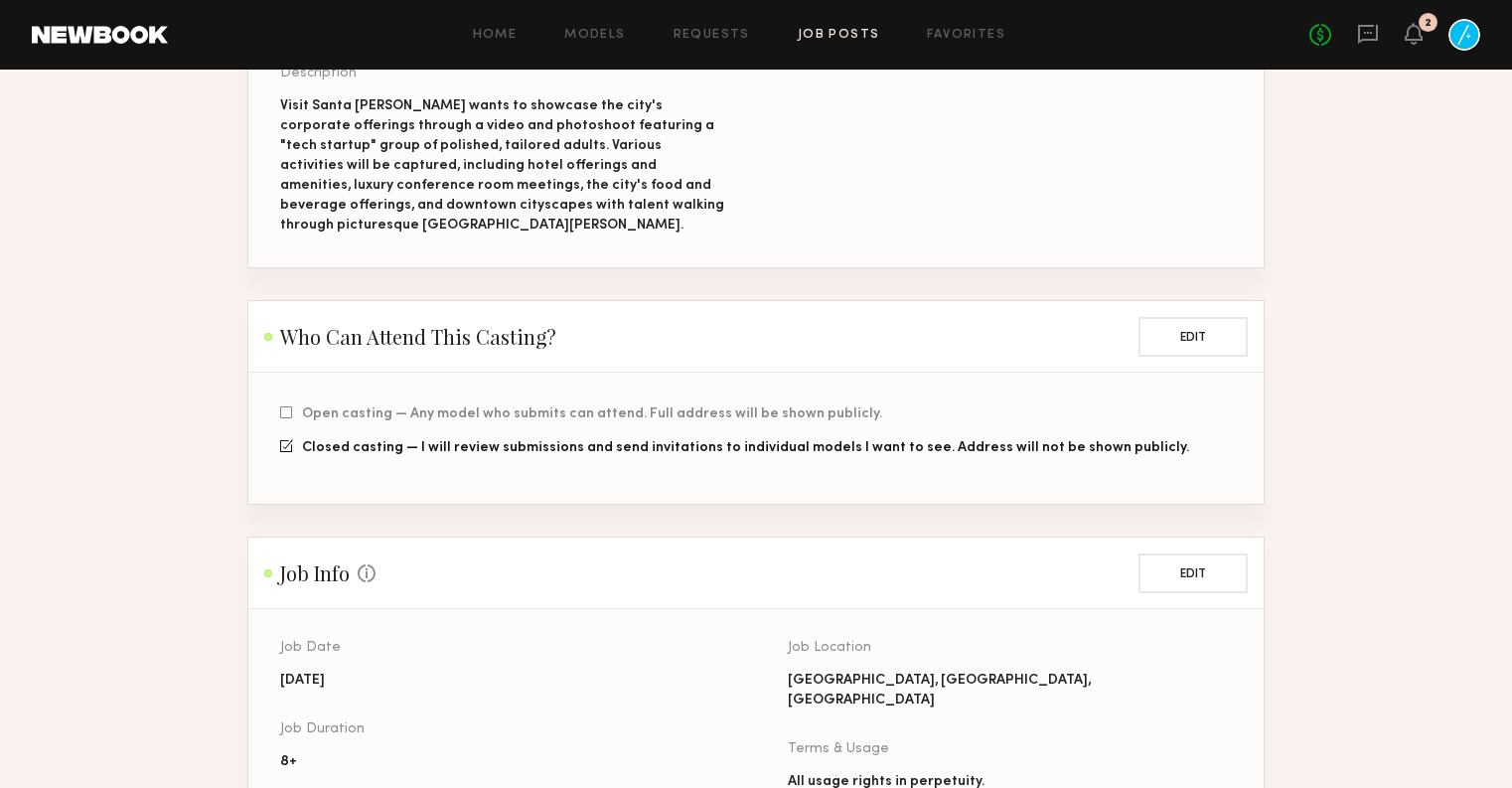 scroll, scrollTop: 0, scrollLeft: 0, axis: both 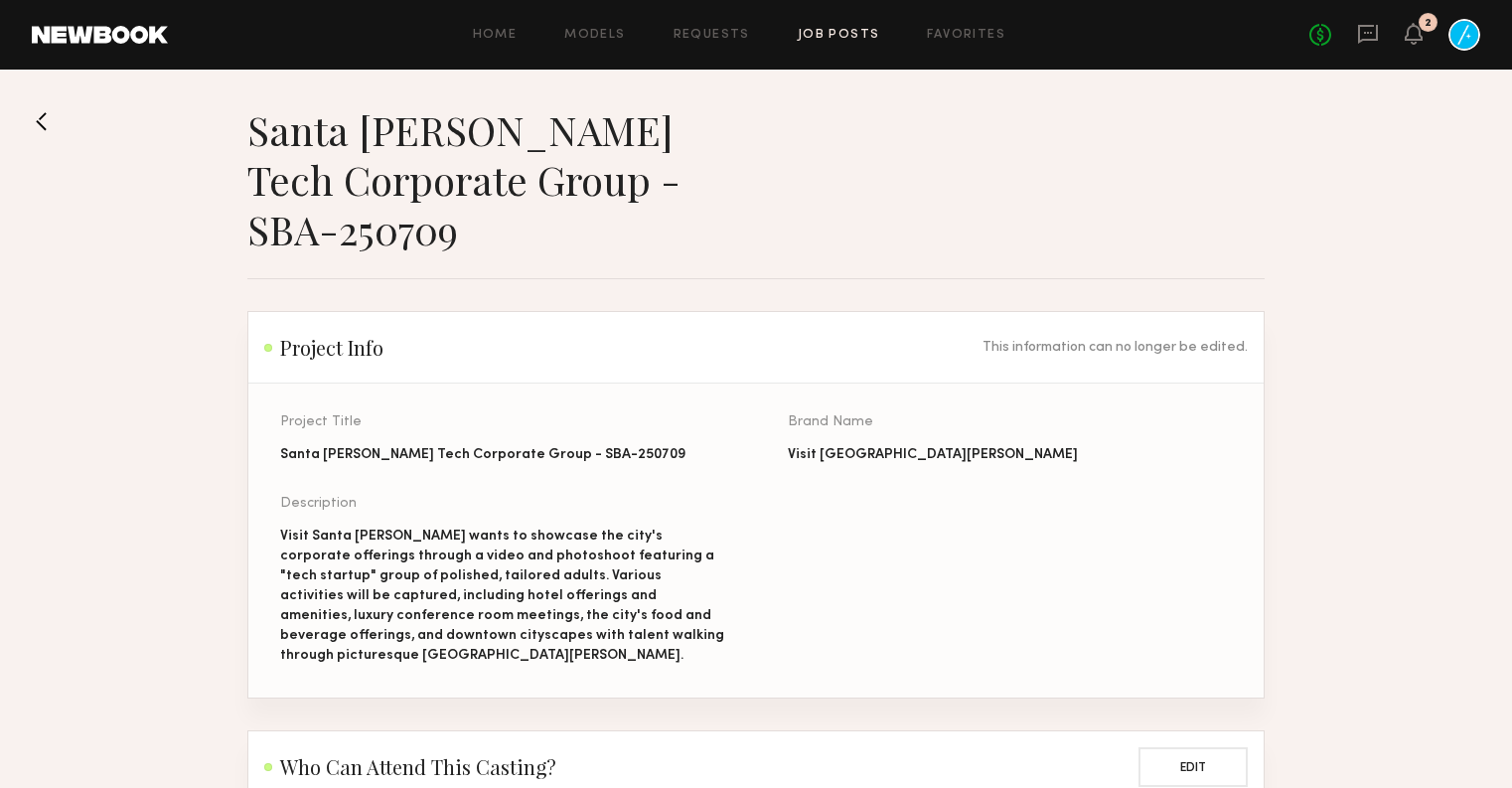 click on "Job Posts" 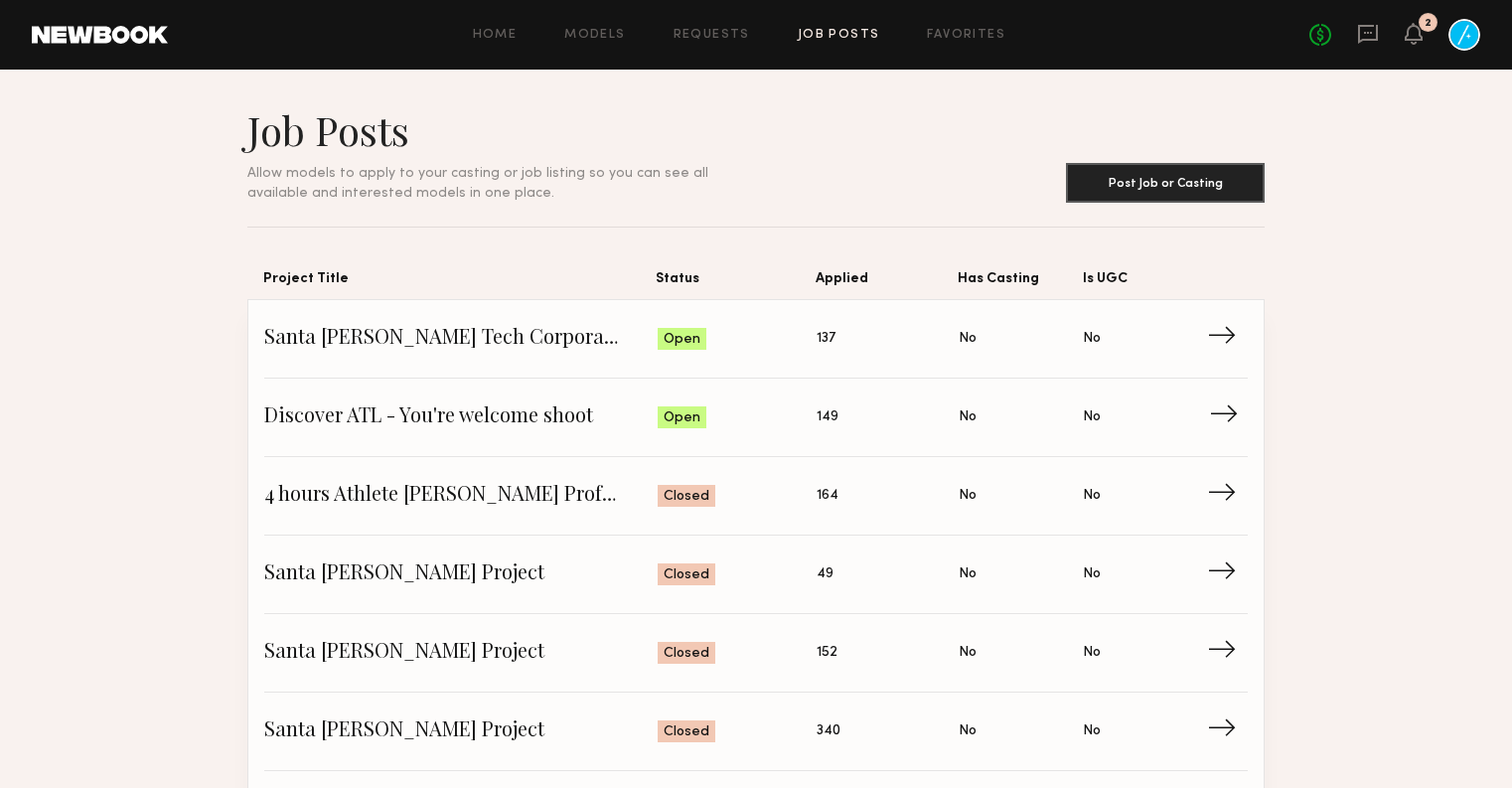 click on "→" 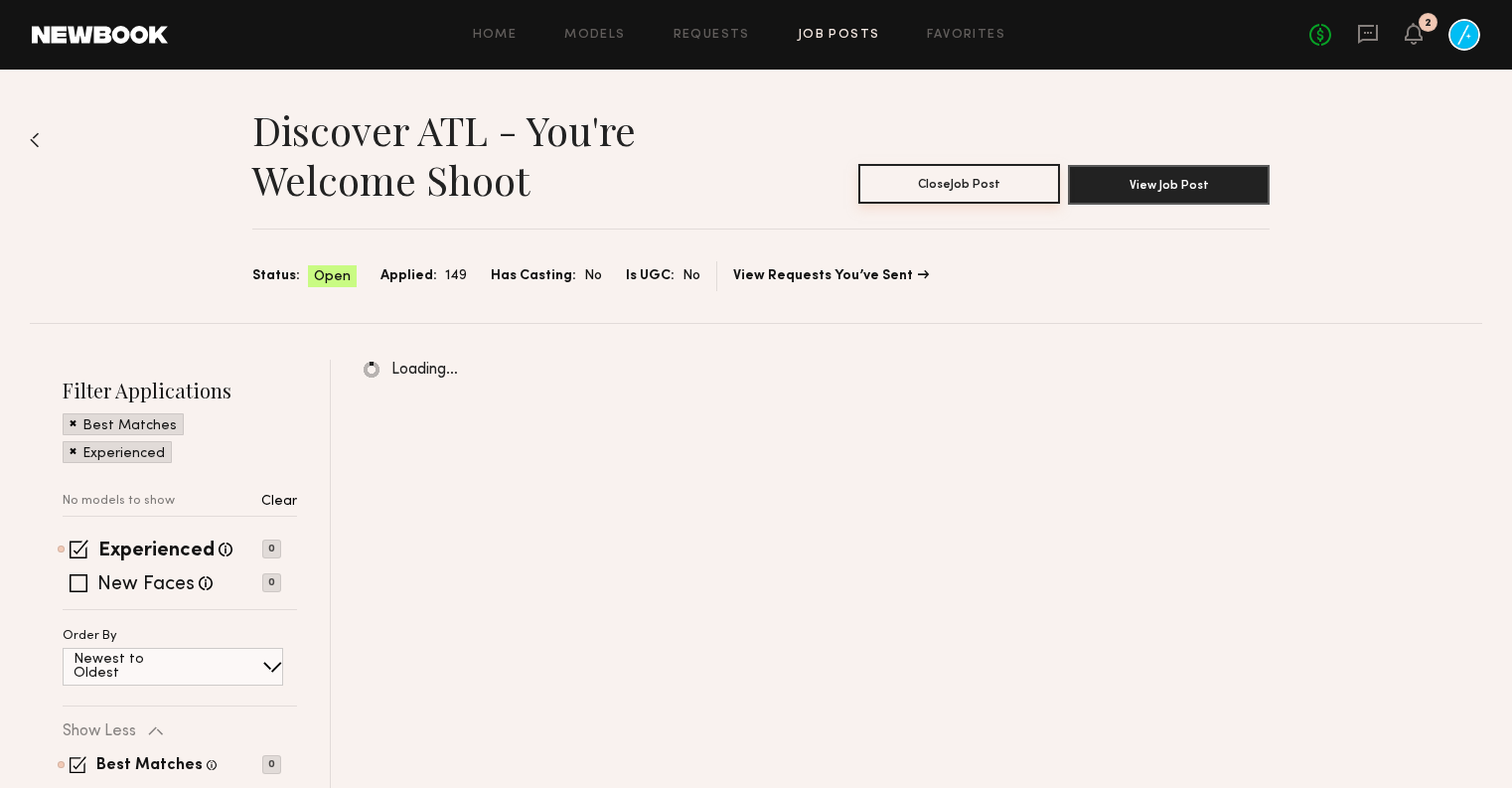 click on "Close  Job Post" 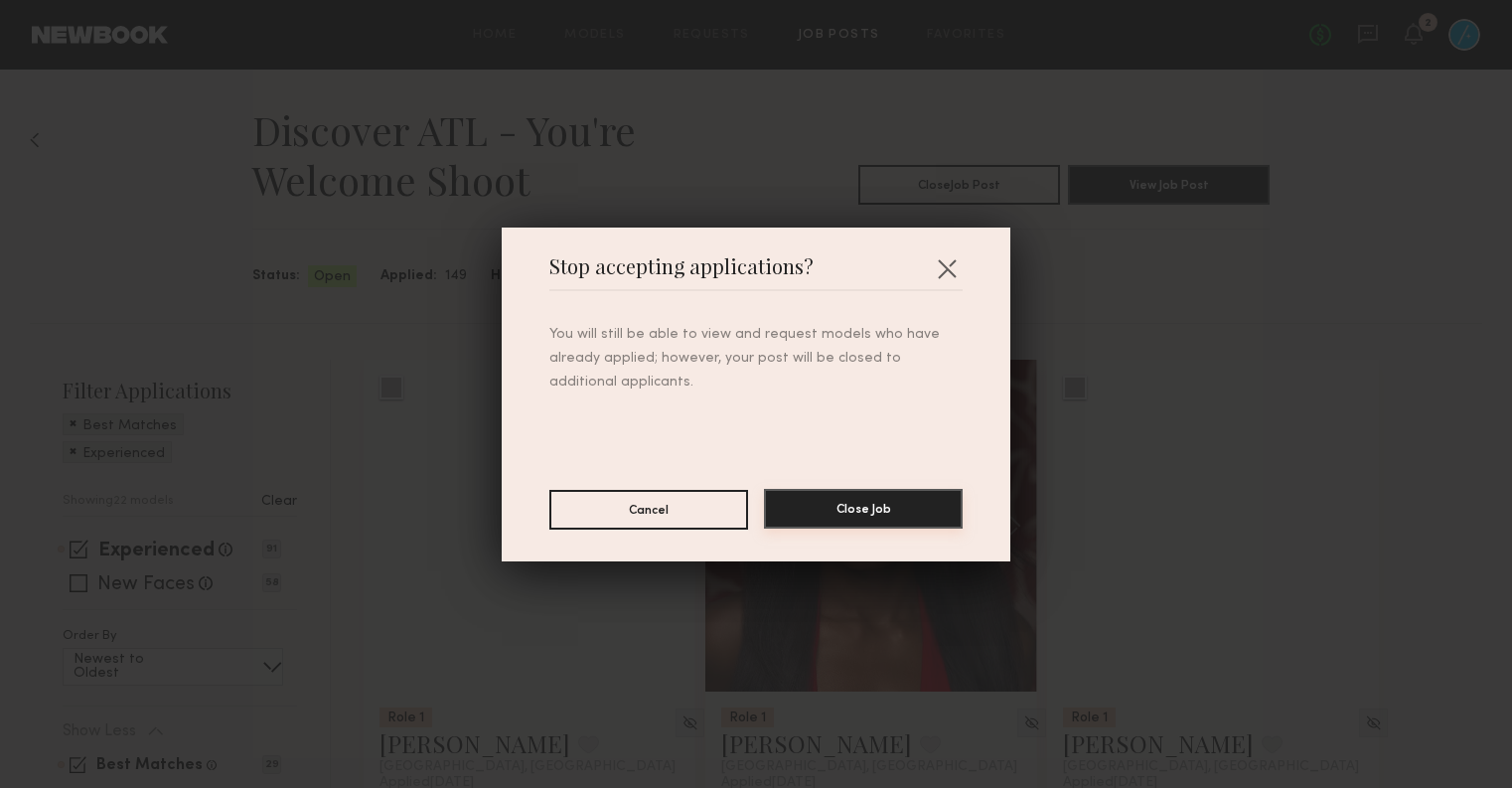 click on "Close Job" at bounding box center (863, 509) 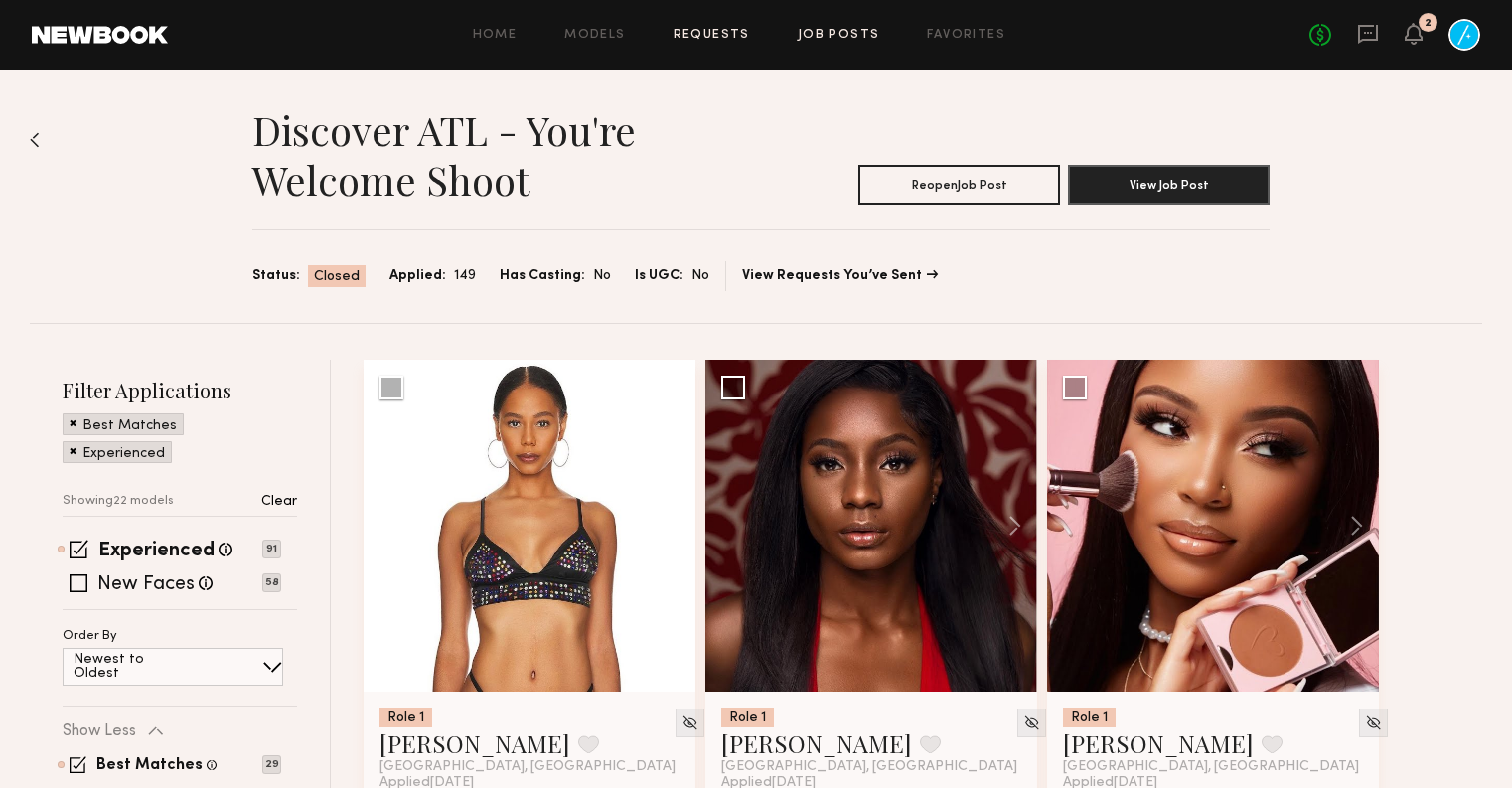 click on "Requests" 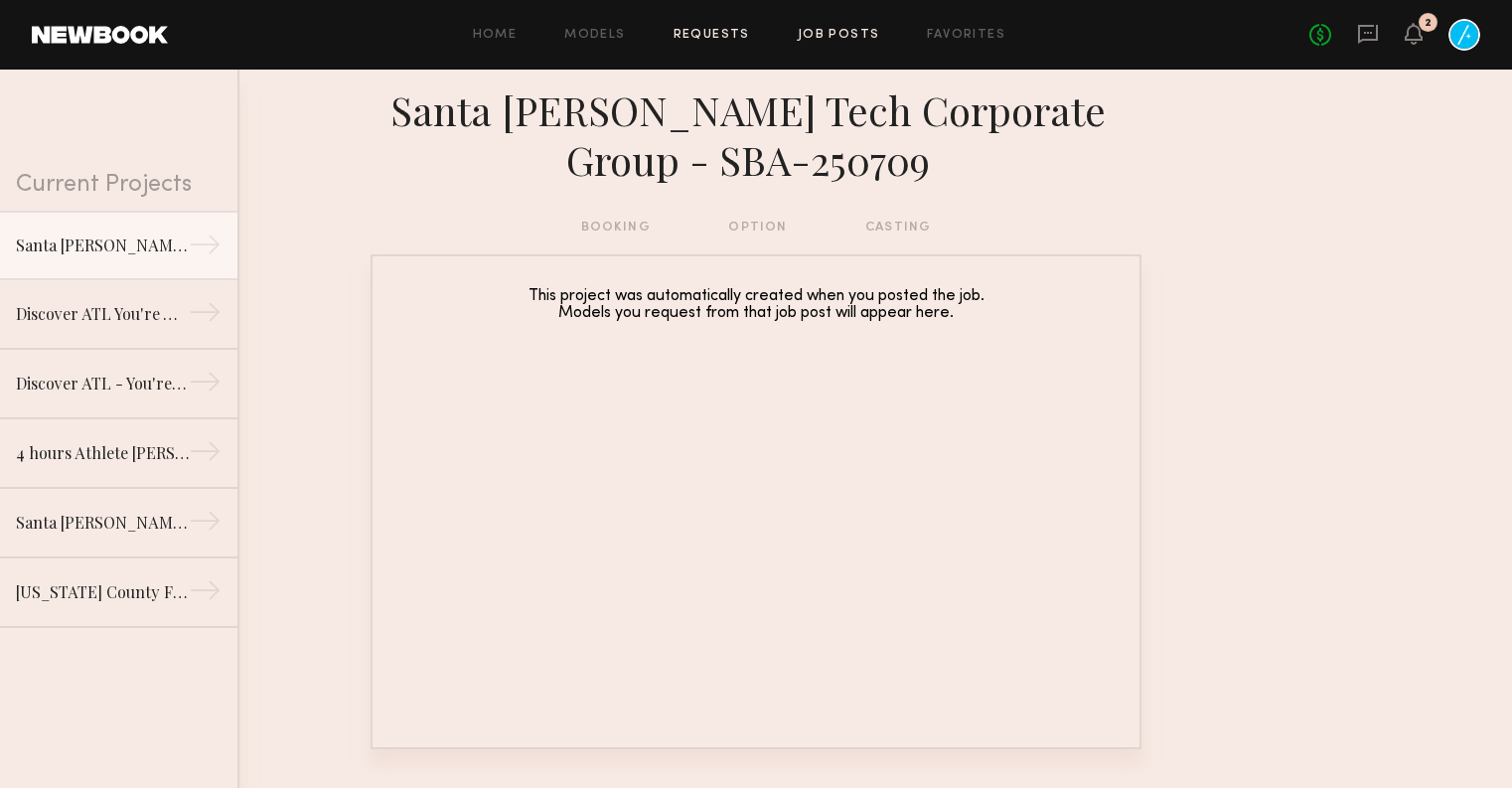 click on "Job Posts" 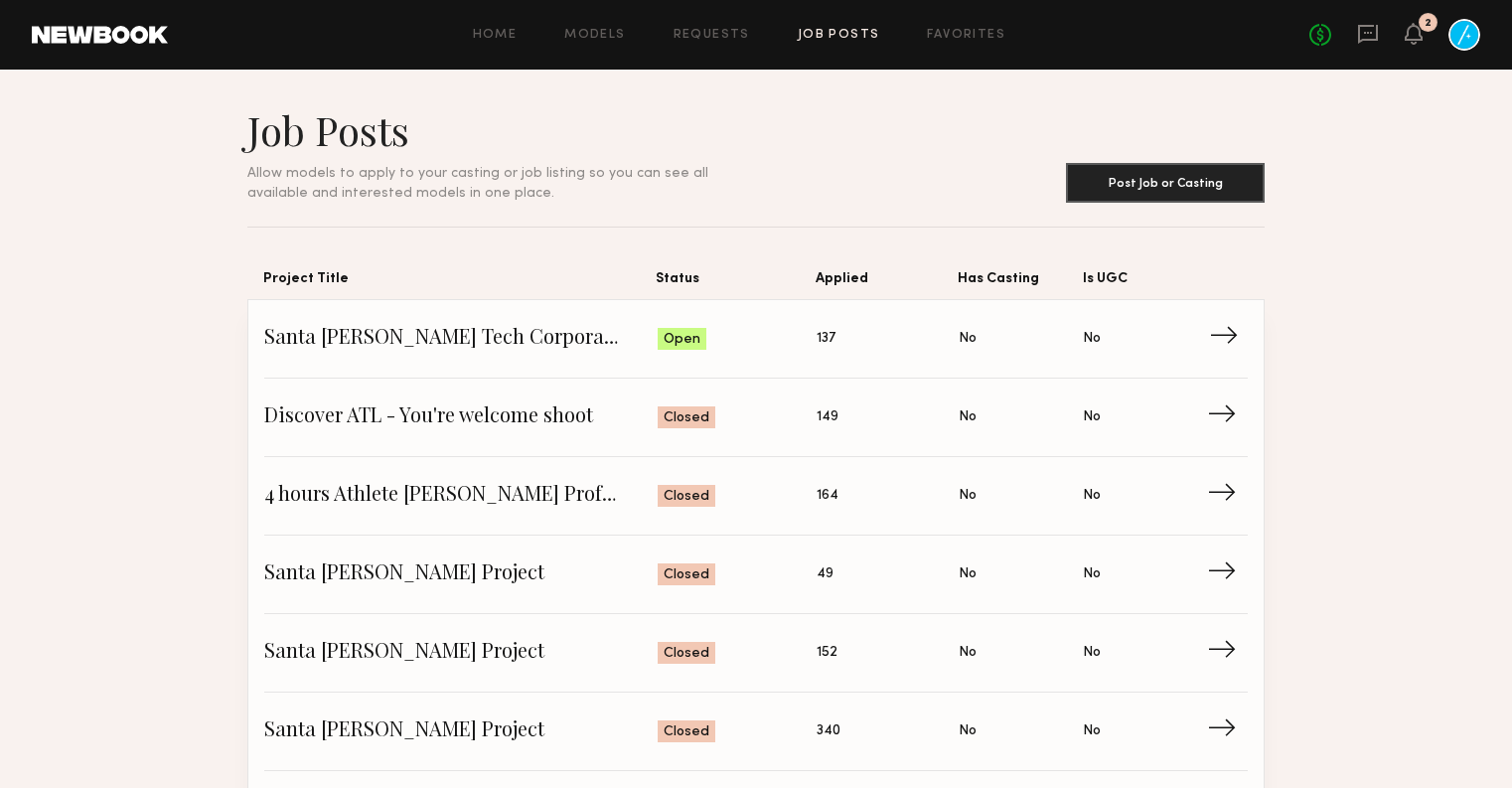 click on "Santa [PERSON_NAME] Tech Corporate Group - SBA-250709 Status: Open Applied: 137 Has Casting: No Is UGC: No →" 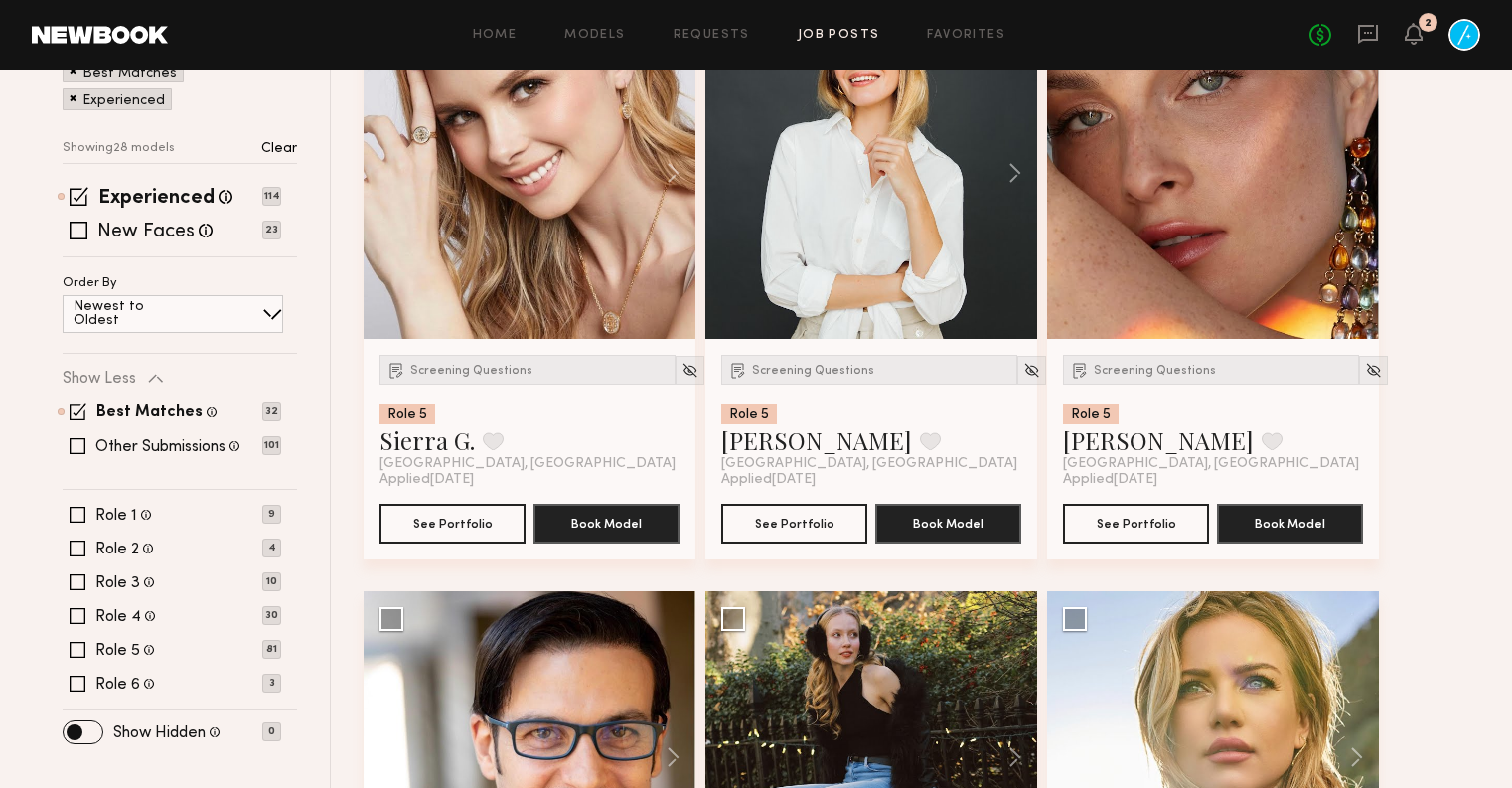 scroll, scrollTop: 410, scrollLeft: 0, axis: vertical 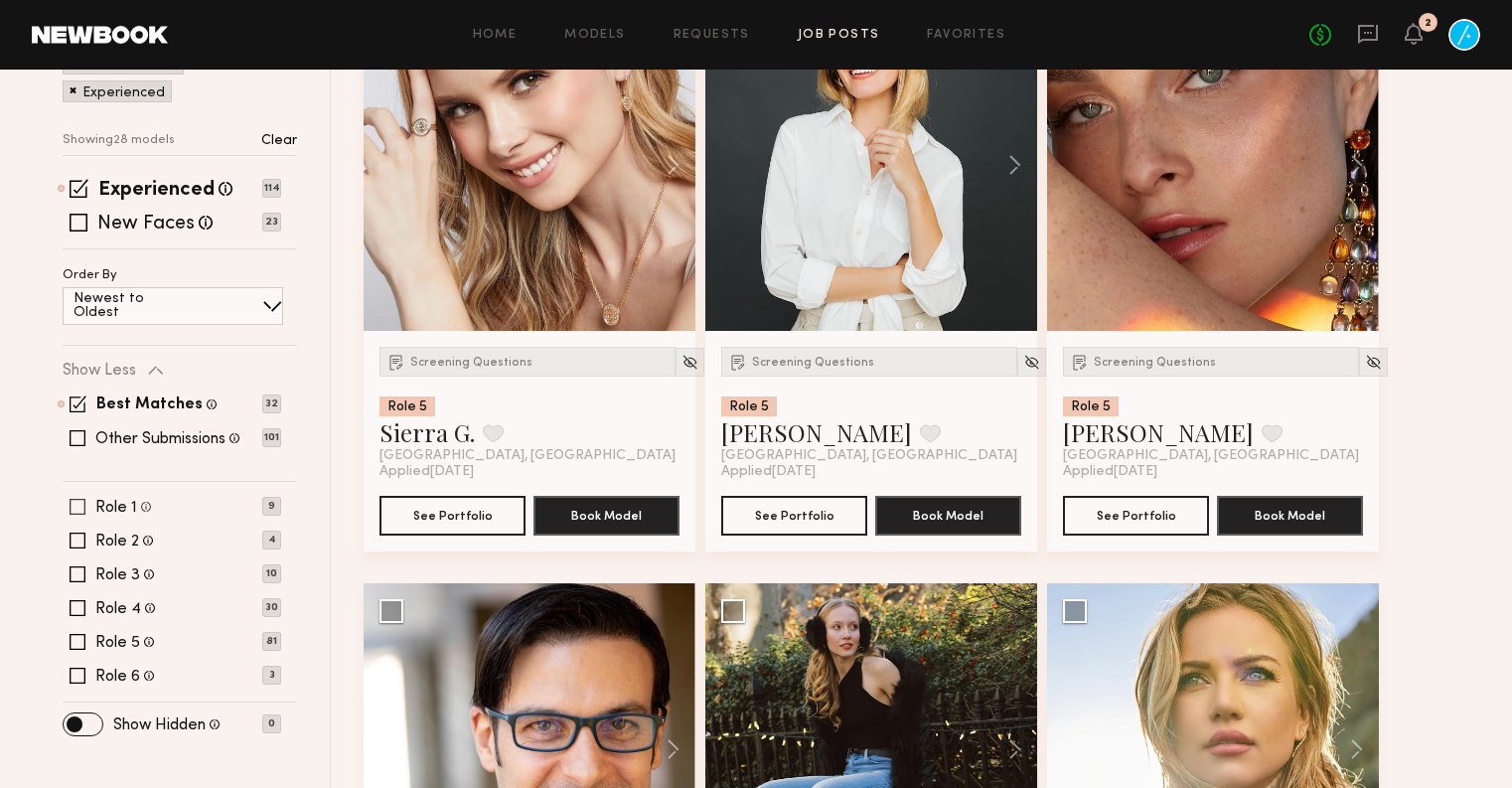 click 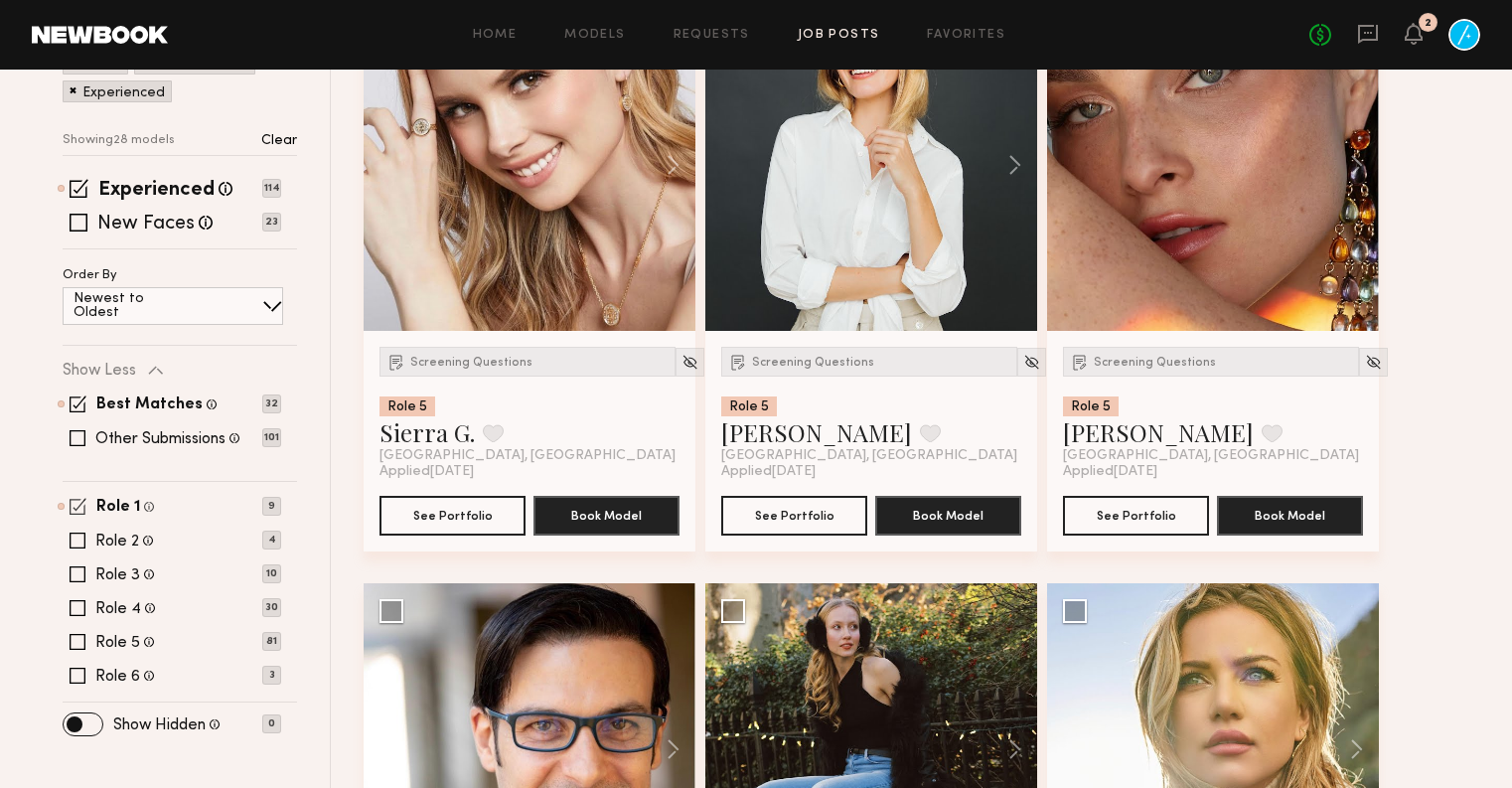 scroll, scrollTop: 375, scrollLeft: 0, axis: vertical 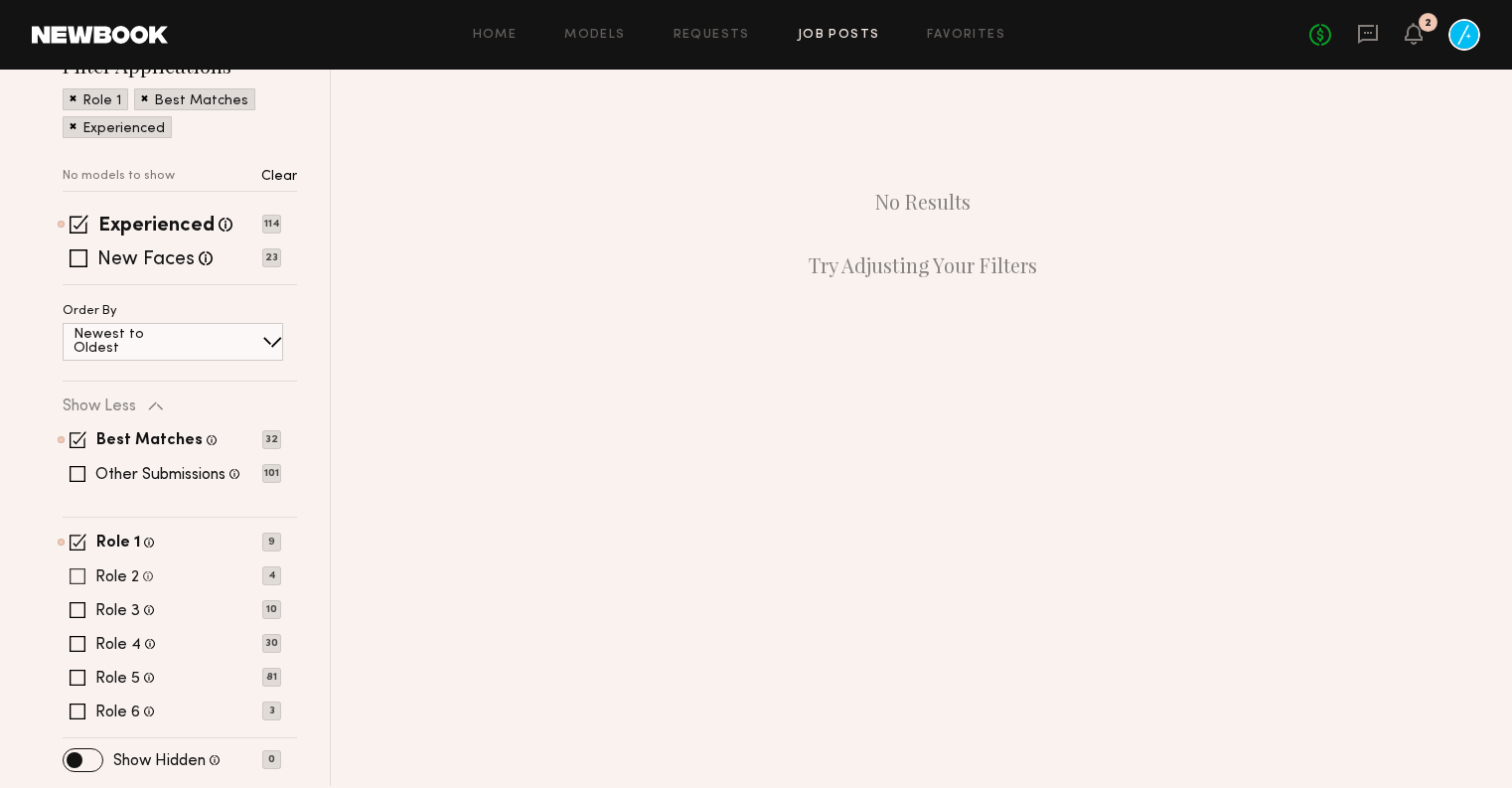 click 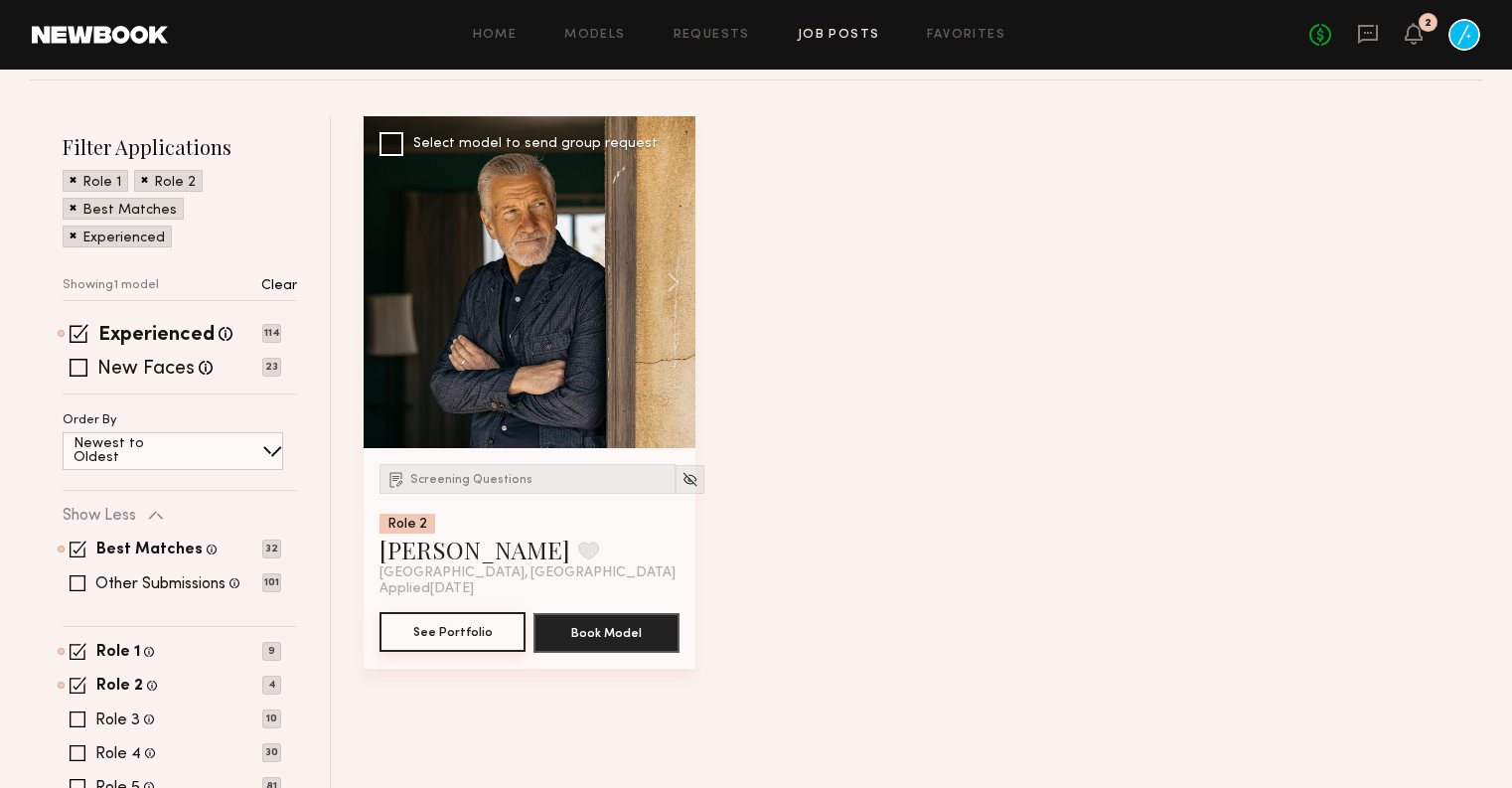 scroll, scrollTop: 281, scrollLeft: 0, axis: vertical 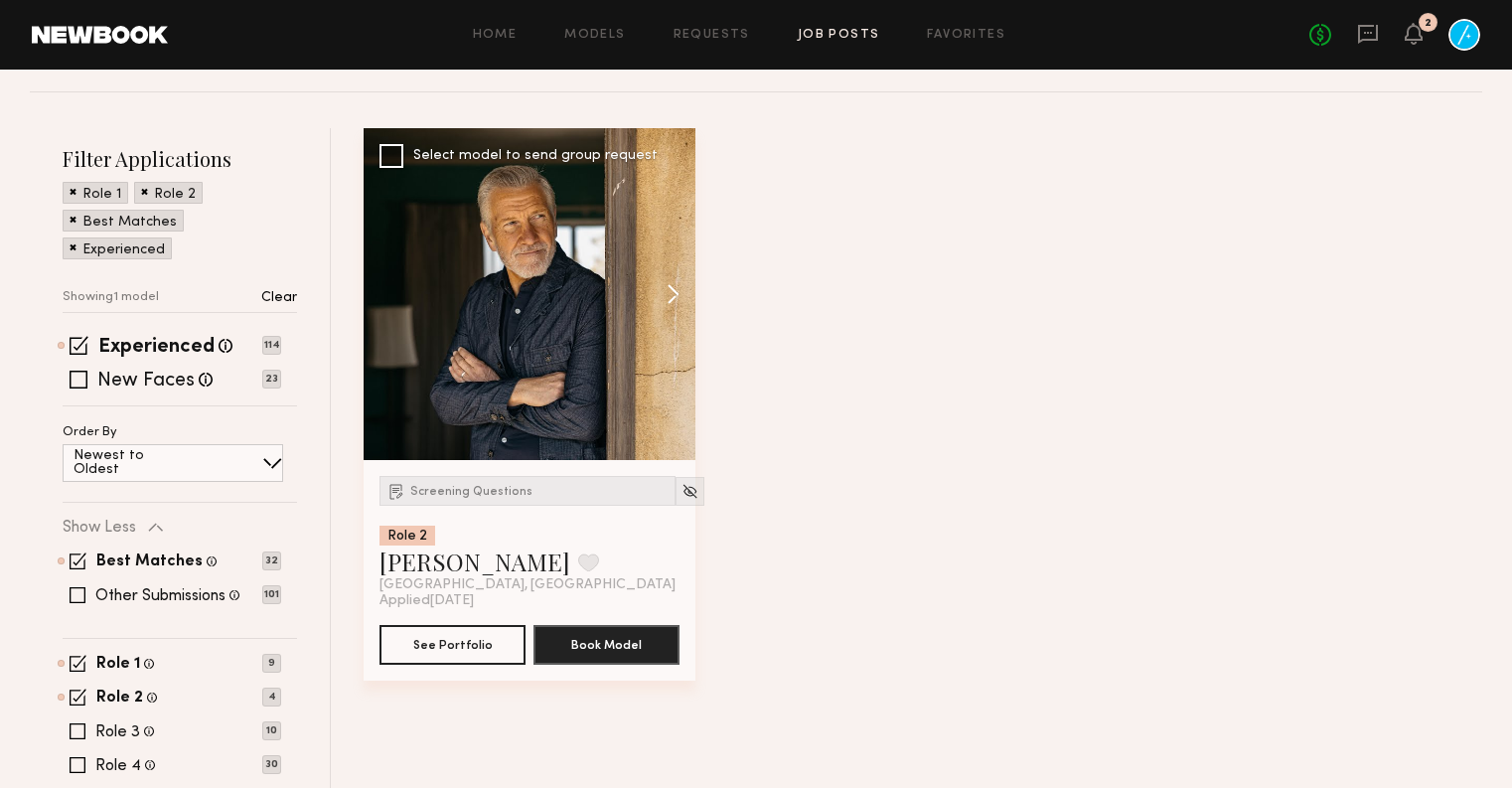 click 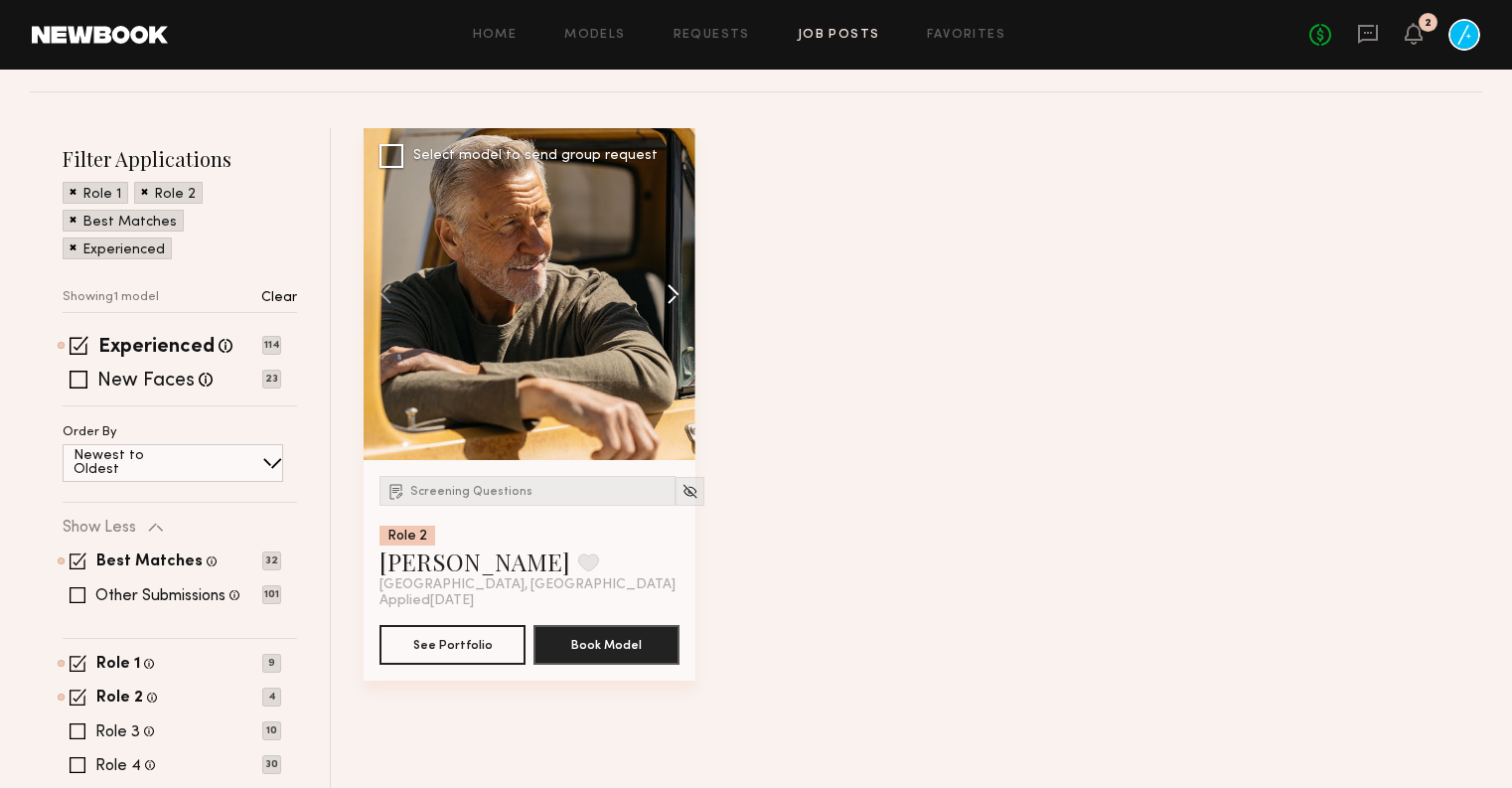 click 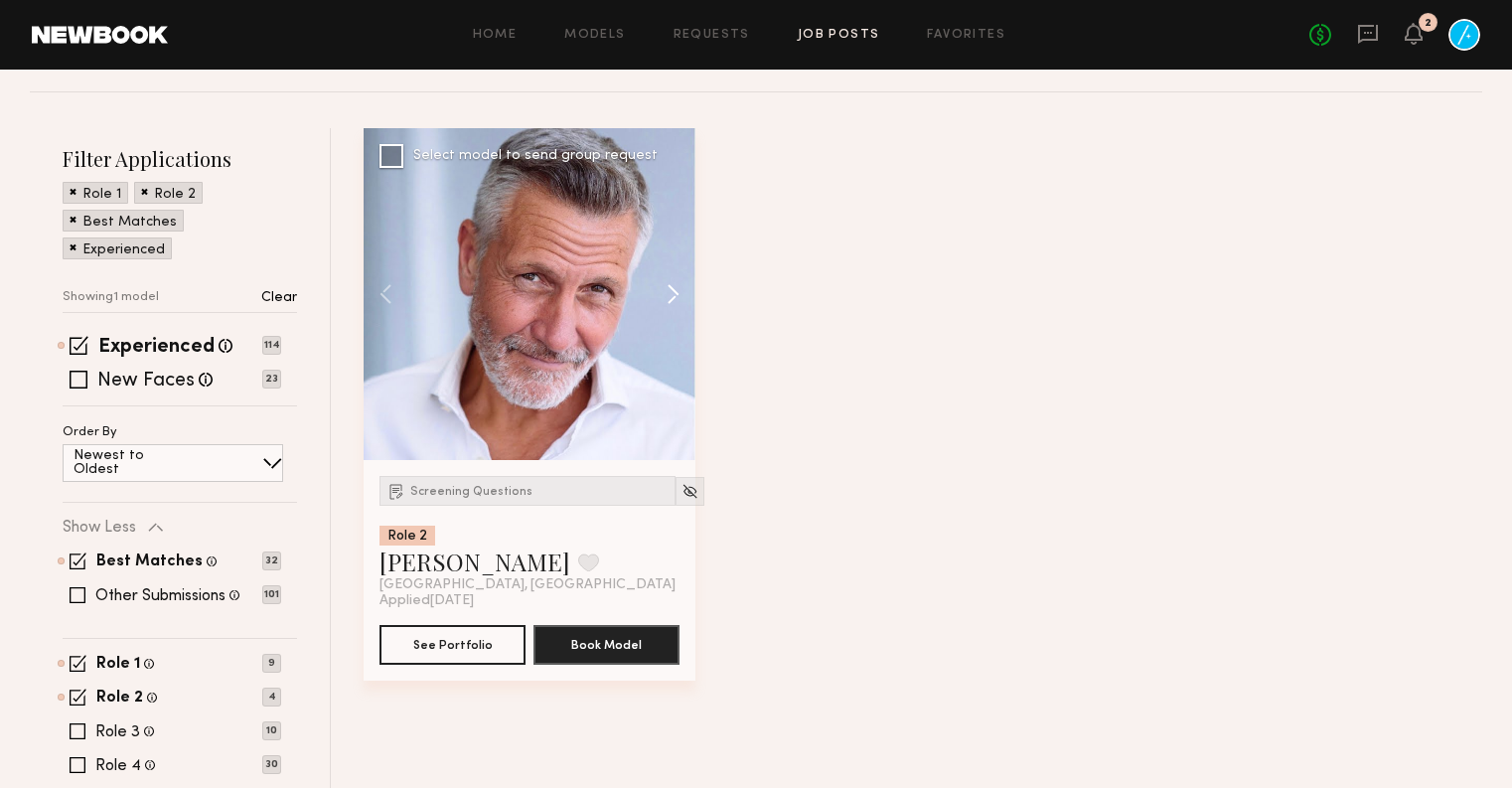 click 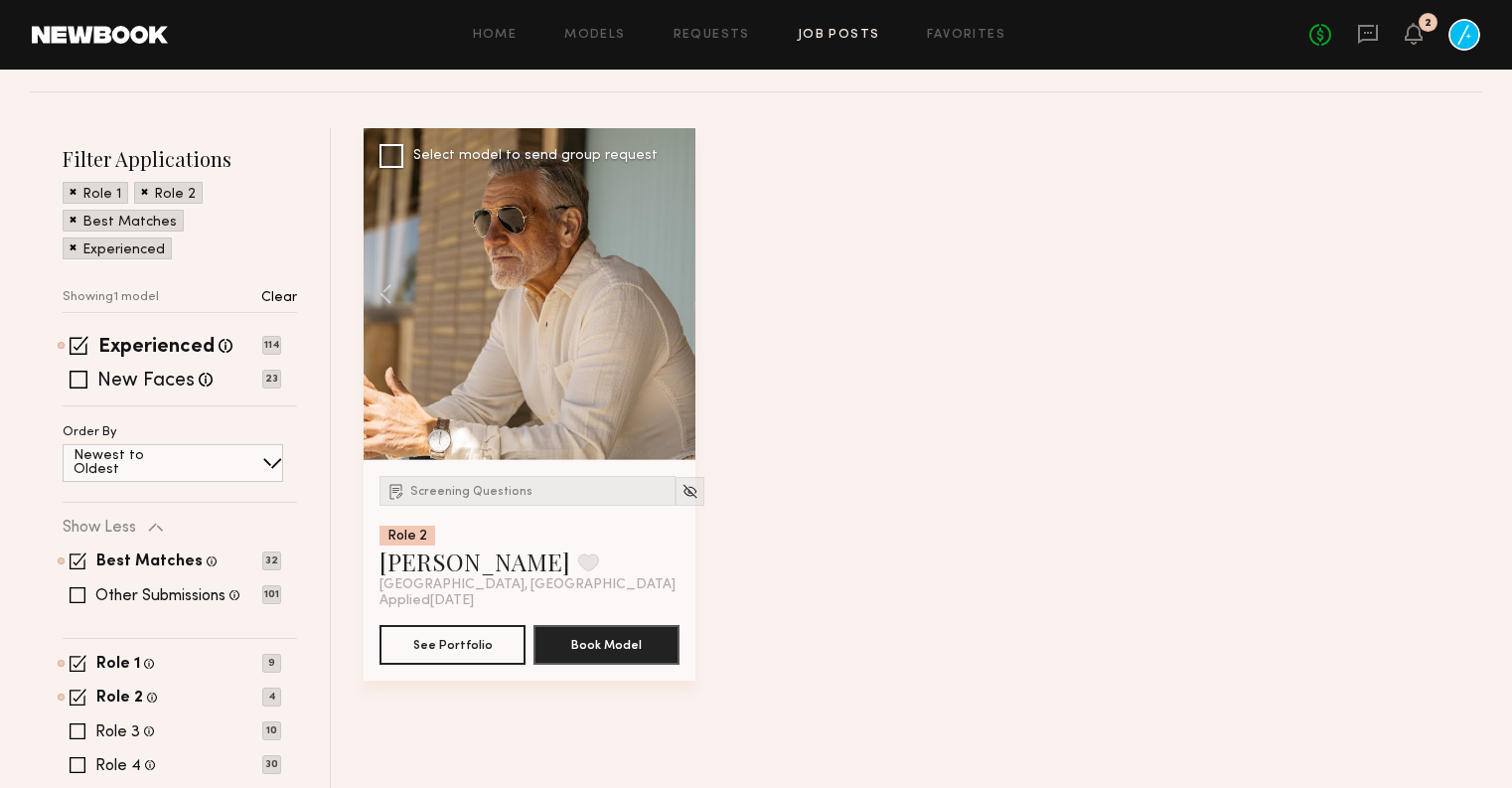 click 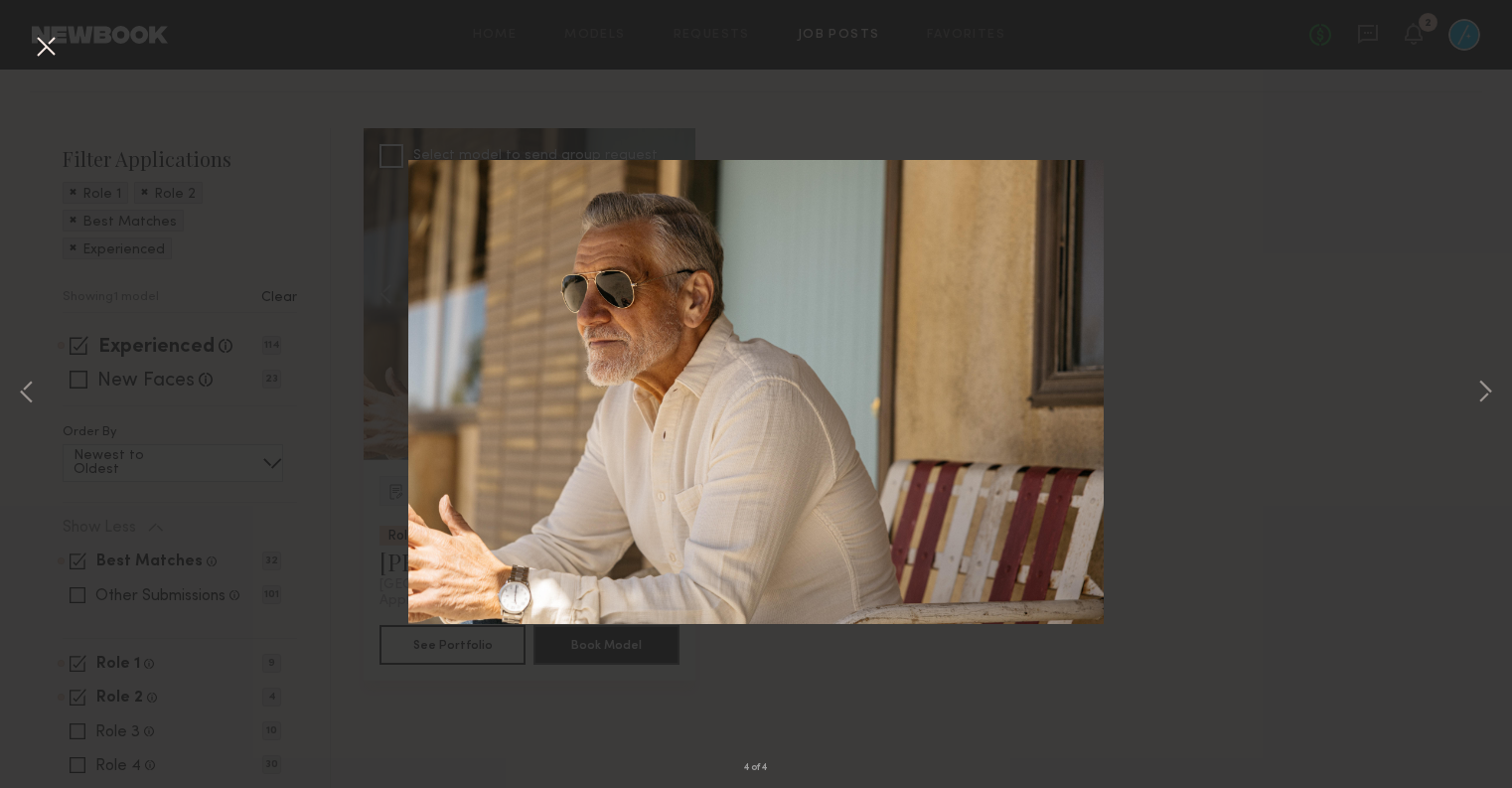 click at bounding box center (46, 48) 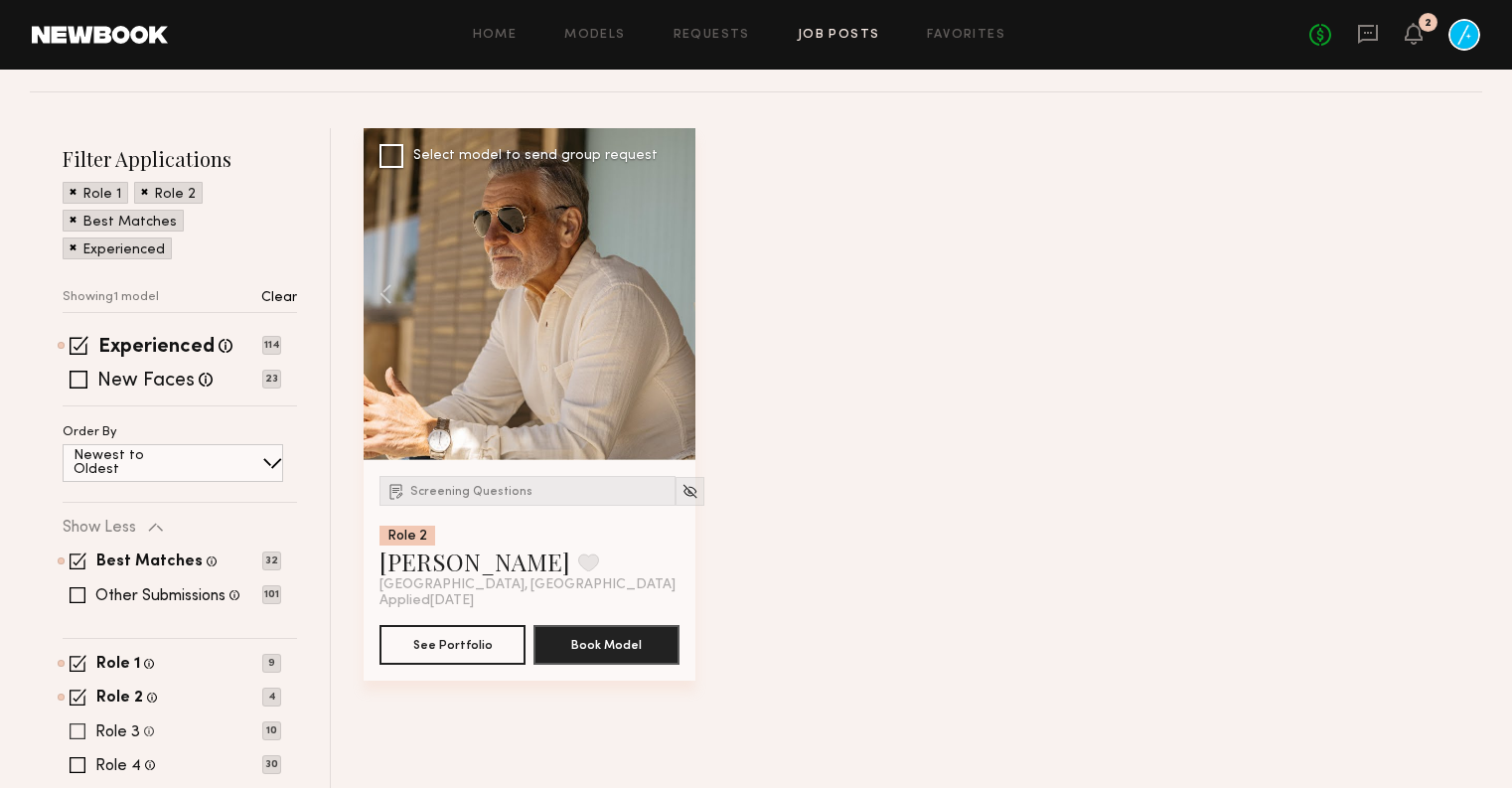 click 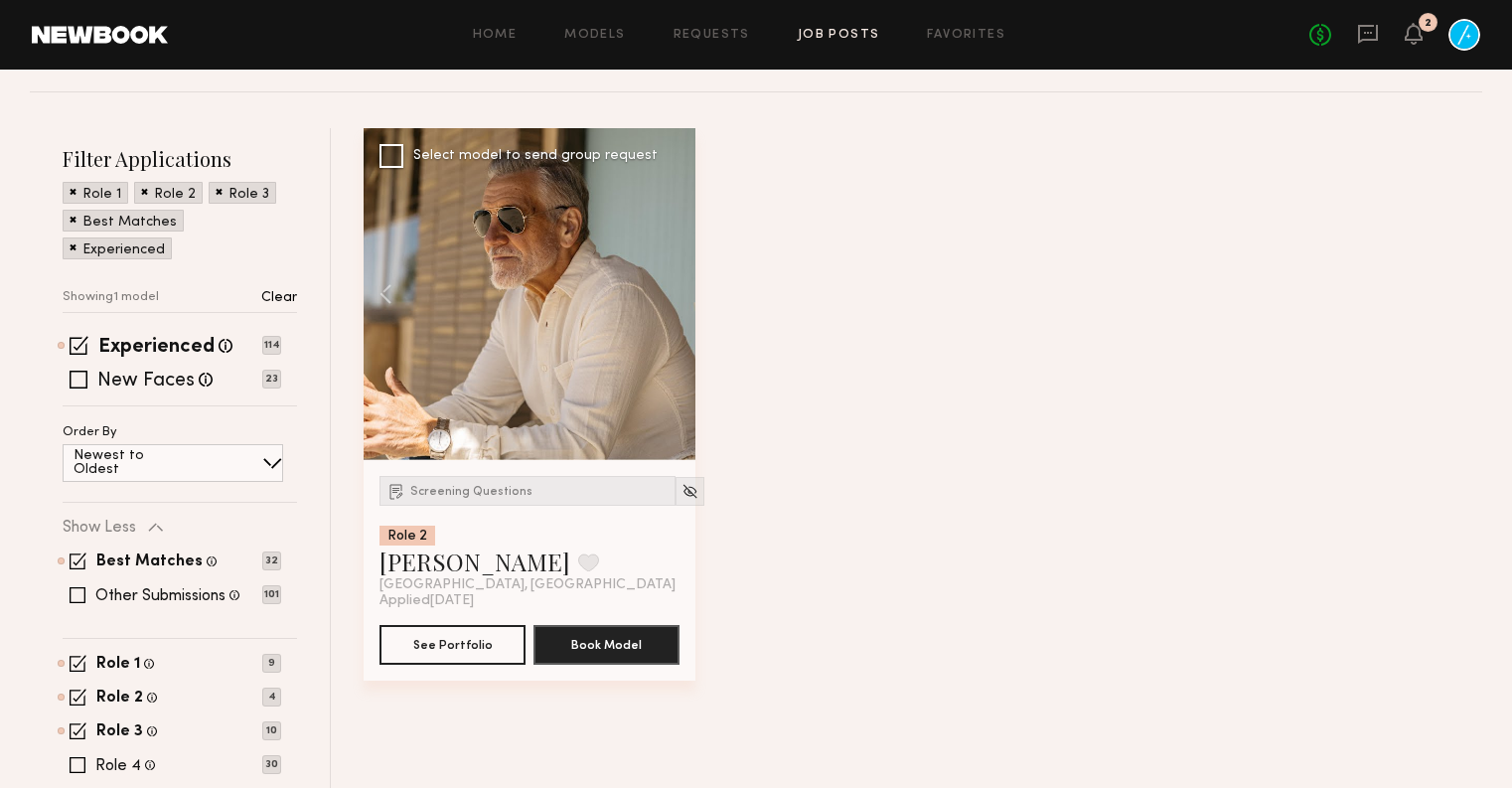 scroll, scrollTop: 402, scrollLeft: 0, axis: vertical 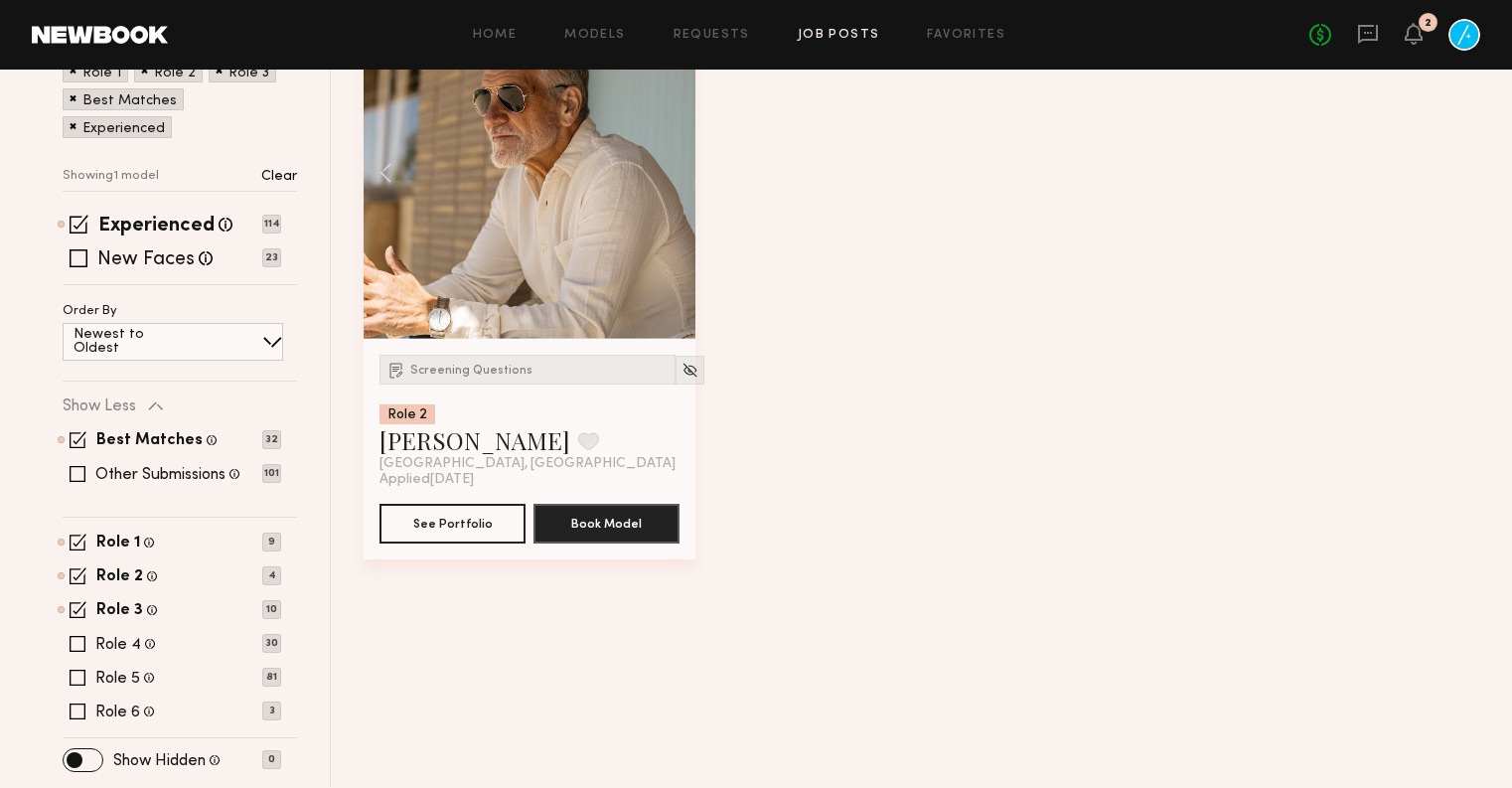 click on "Role 1 [DEMOGRAPHIC_DATA], 40–45, [DEMOGRAPHIC_DATA]/ [DEMOGRAPHIC_DATA], [DEMOGRAPHIC_DATA] / [DEMOGRAPHIC_DATA], [DEMOGRAPHIC_DATA], Multiracial, [DEMOGRAPHIC_DATA] 9 Role 2 [DEMOGRAPHIC_DATA], 50–60, [DEMOGRAPHIC_DATA] / [DEMOGRAPHIC_DATA] 4 Role 3 [DEMOGRAPHIC_DATA], 45–55, [DEMOGRAPHIC_DATA] / [DEMOGRAPHIC_DATA], [DEMOGRAPHIC_DATA], Multiracial, Middle Eastern 10 Role 4 [DEMOGRAPHIC_DATA], 35–45, [DEMOGRAPHIC_DATA] / [DEMOGRAPHIC_DATA], [DEMOGRAPHIC_DATA], Multiracial 30 Role 5 [DEMOGRAPHIC_DATA], 30–40, [DEMOGRAPHIC_DATA] / [DEMOGRAPHIC_DATA], [DEMOGRAPHIC_DATA] / [DEMOGRAPHIC_DATA] 81 Role 6 [DEMOGRAPHIC_DATA], 40–45, [DEMOGRAPHIC_DATA]/ [DEMOGRAPHIC_DATA] 3" 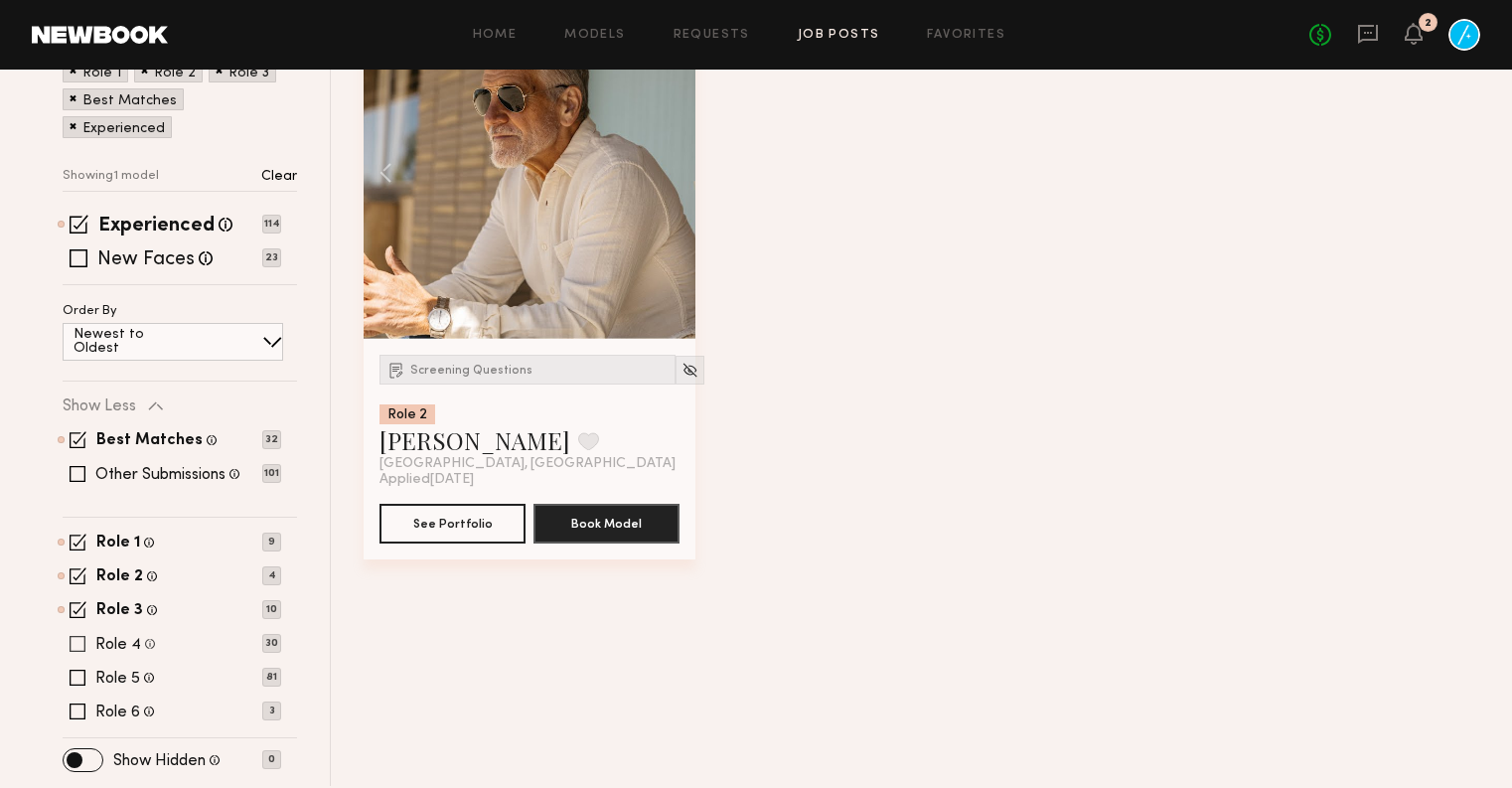 click 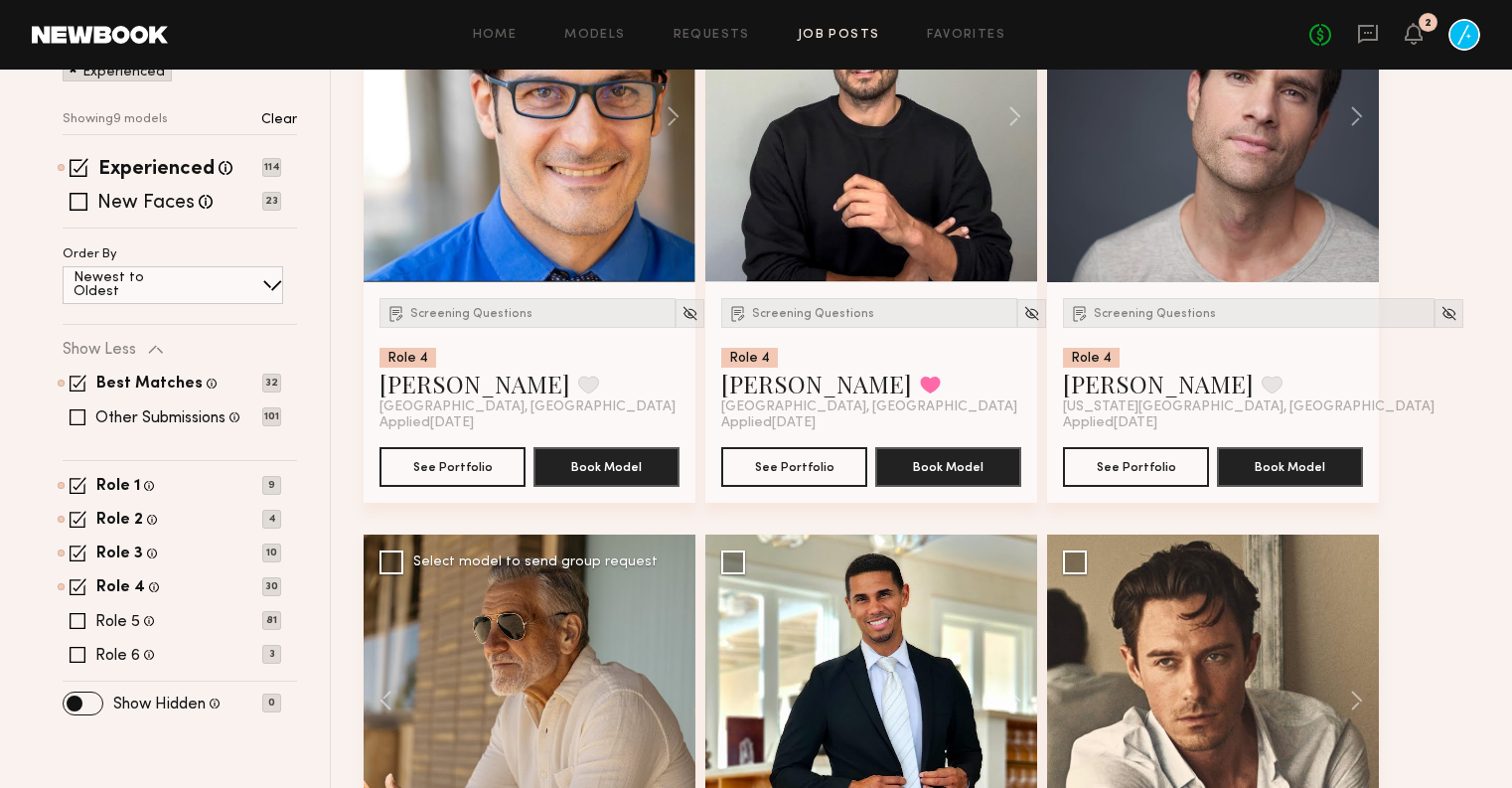 scroll, scrollTop: 373, scrollLeft: 0, axis: vertical 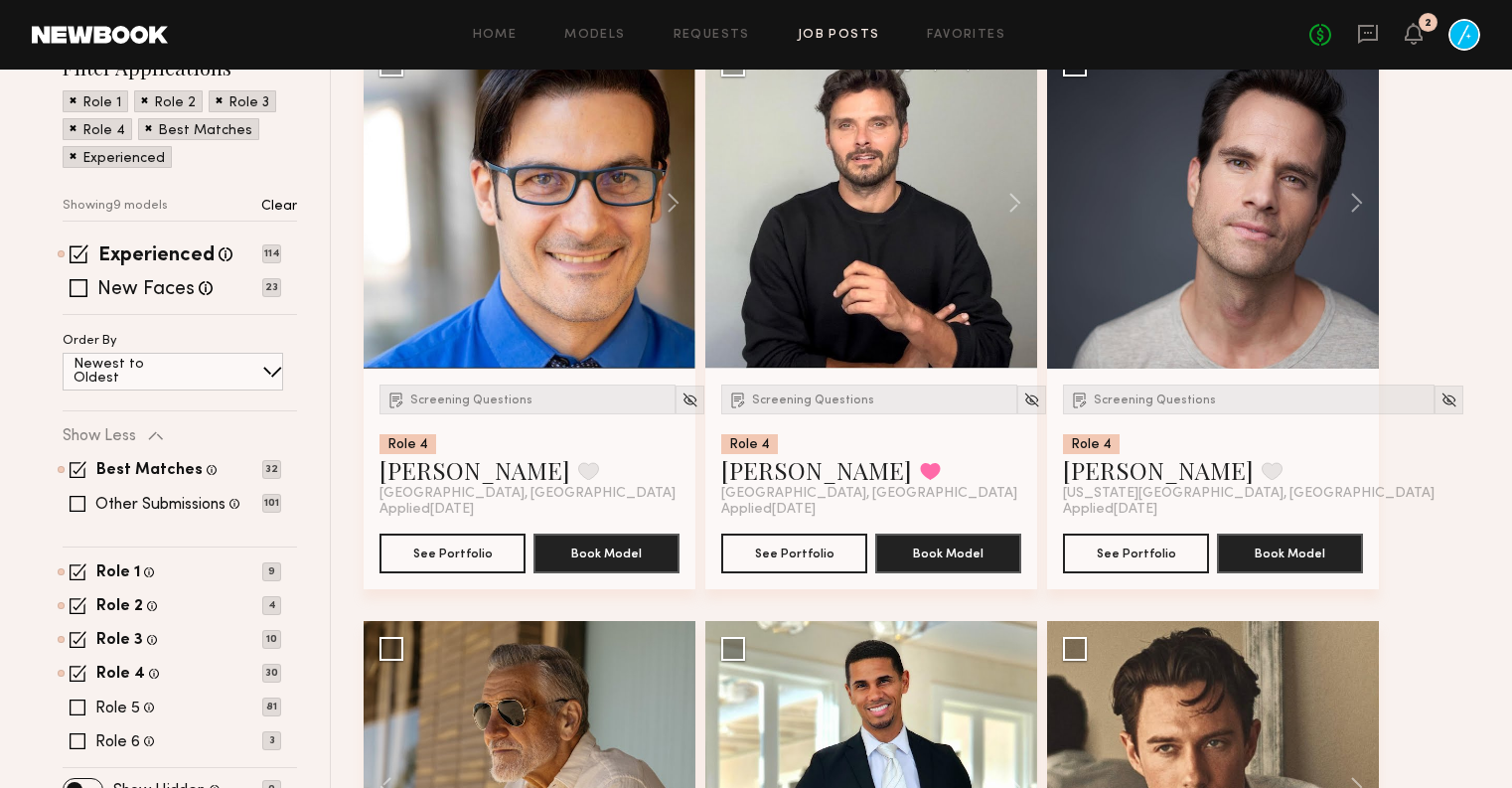 click 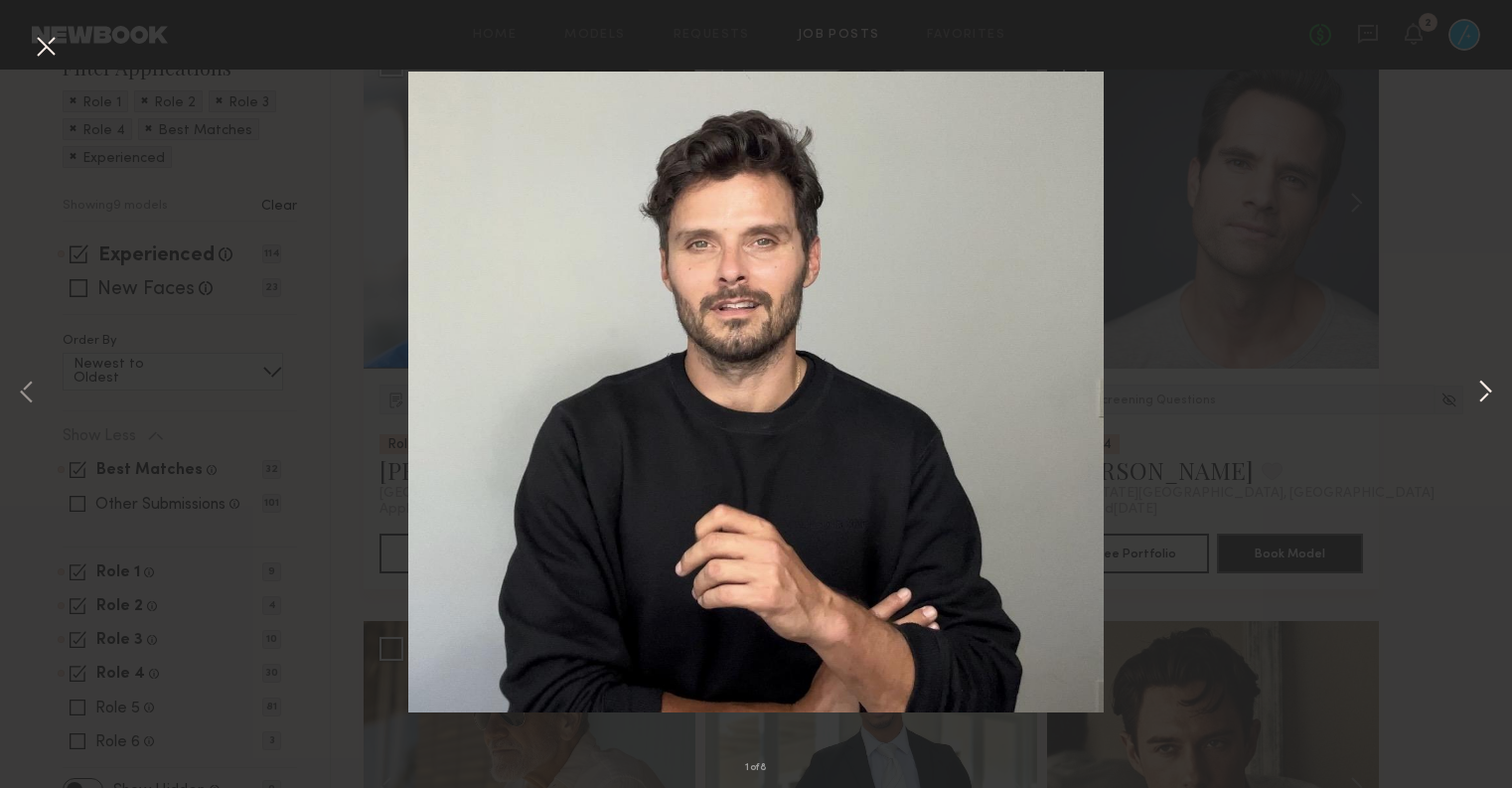 click at bounding box center [1485, 394] 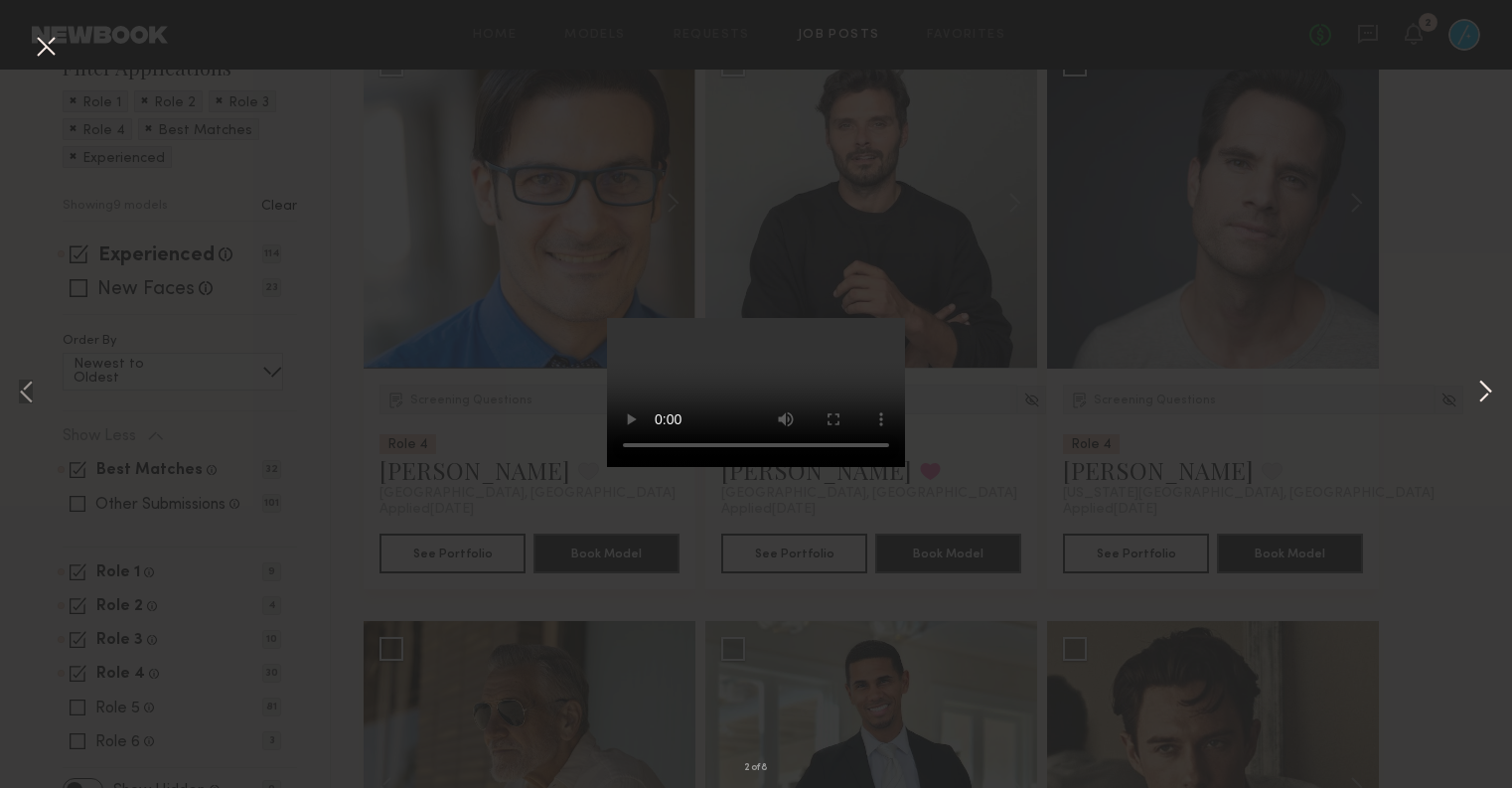 click at bounding box center [1485, 394] 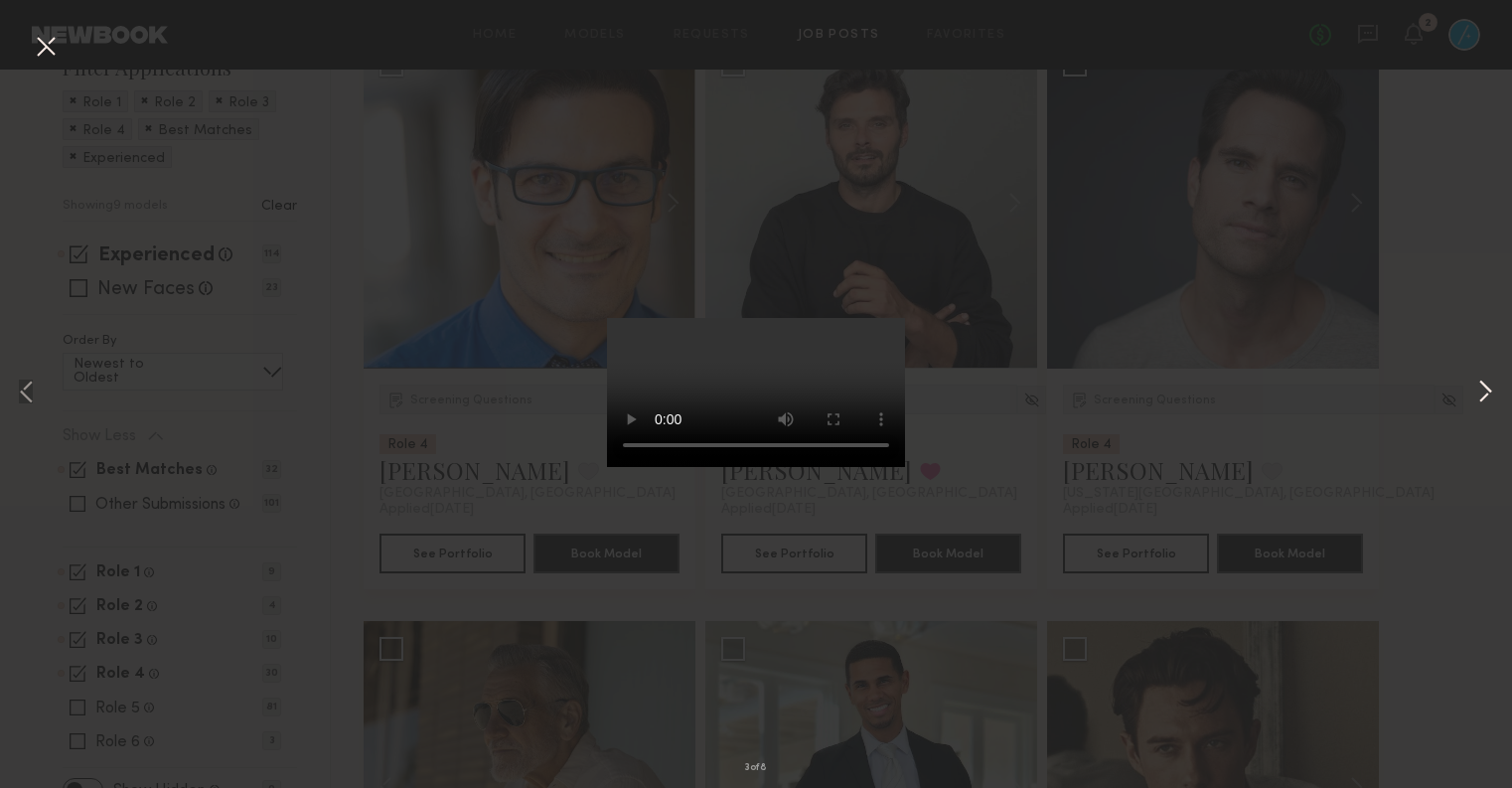click at bounding box center (1485, 394) 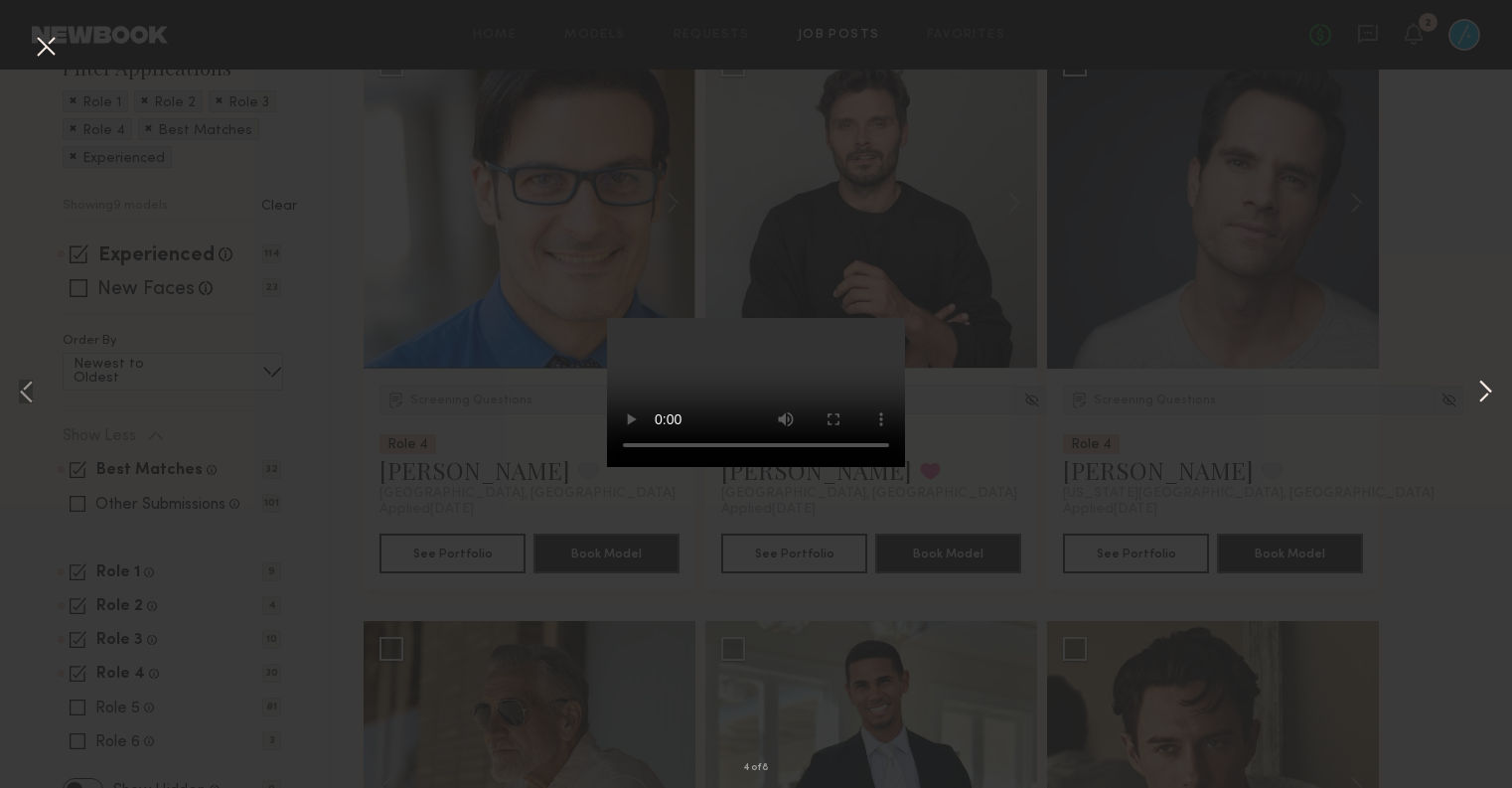 click at bounding box center [1485, 394] 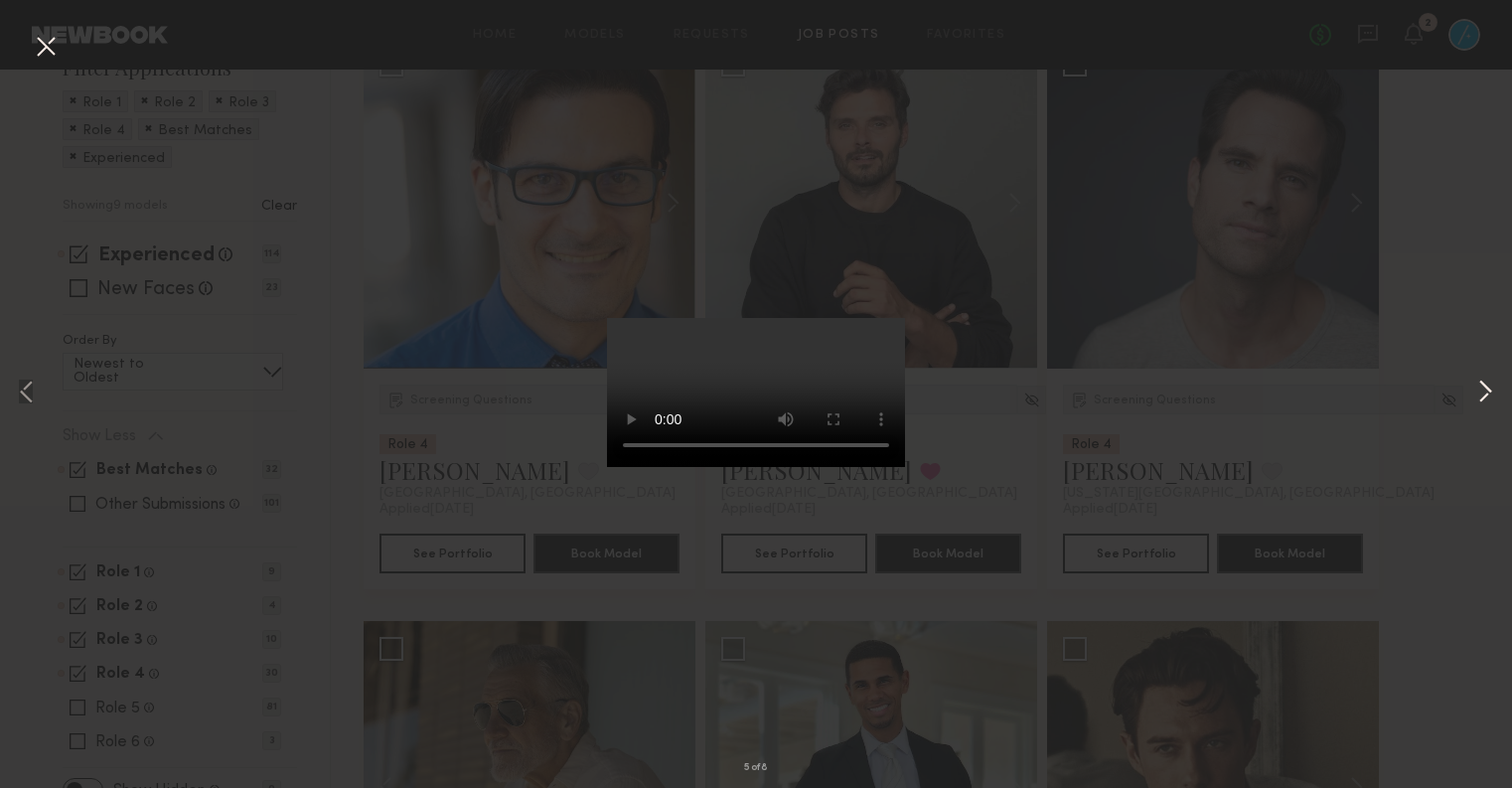 click at bounding box center (1485, 394) 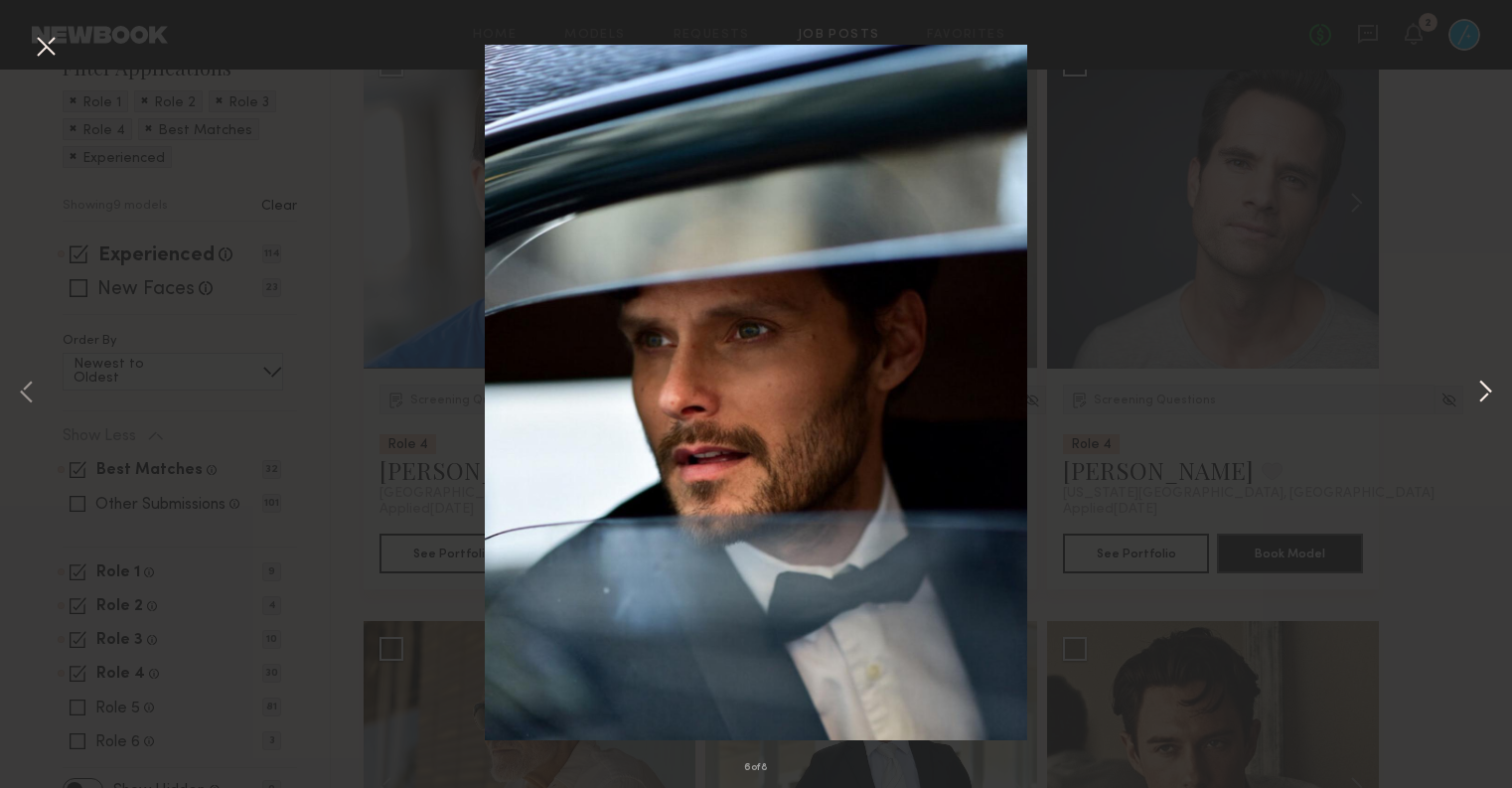 click at bounding box center [1485, 394] 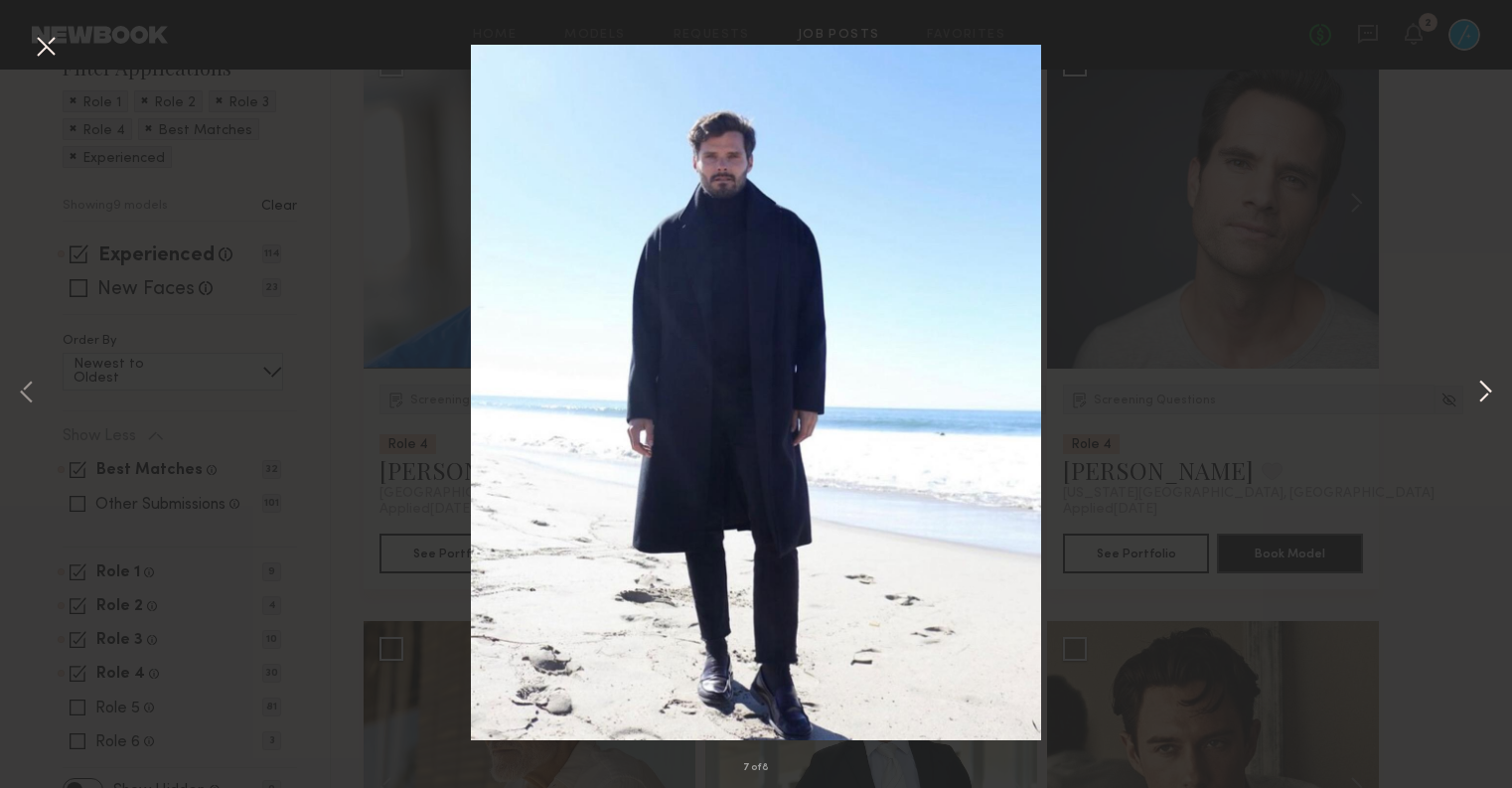 click at bounding box center (1485, 394) 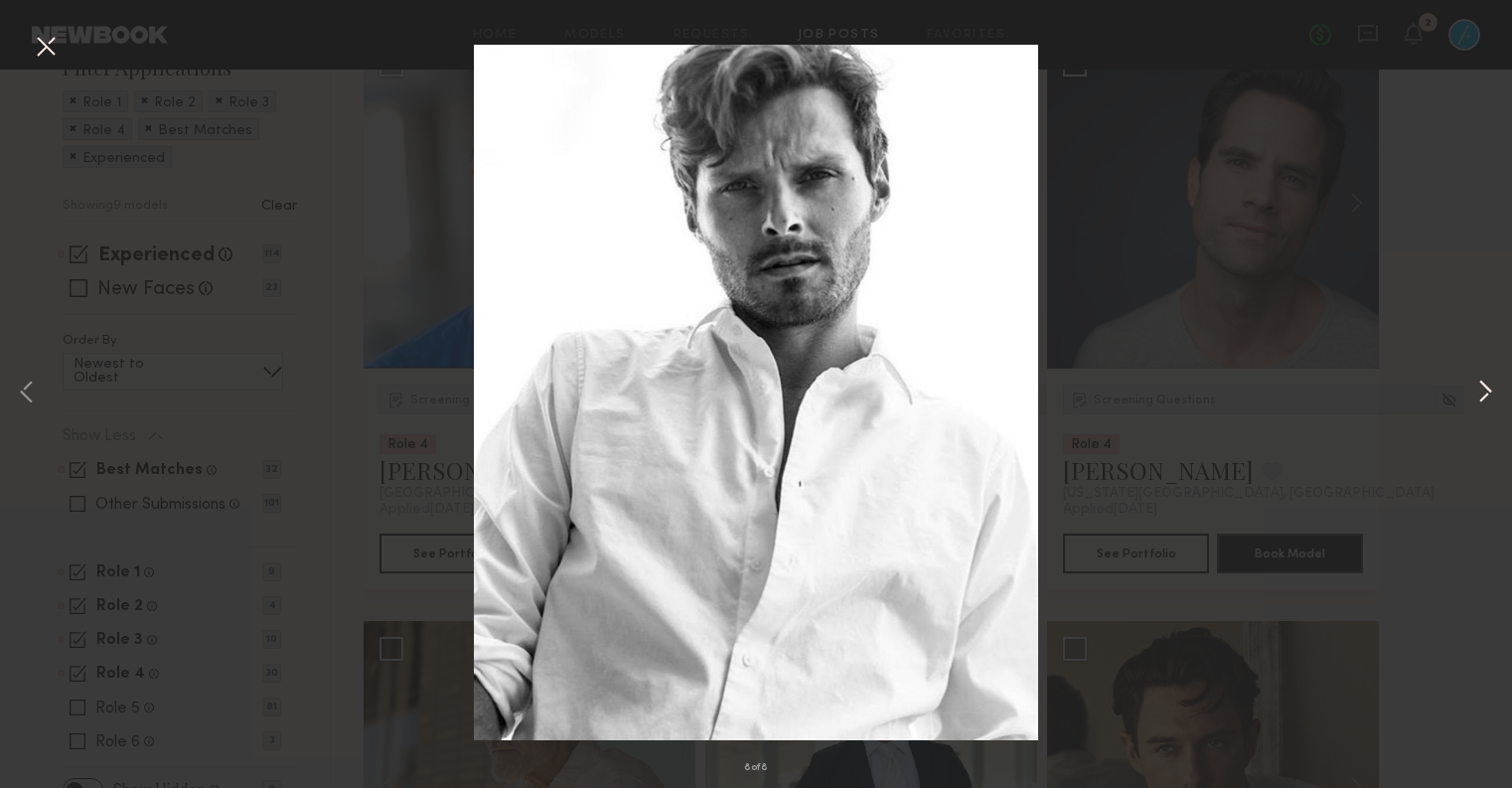 click at bounding box center [1485, 394] 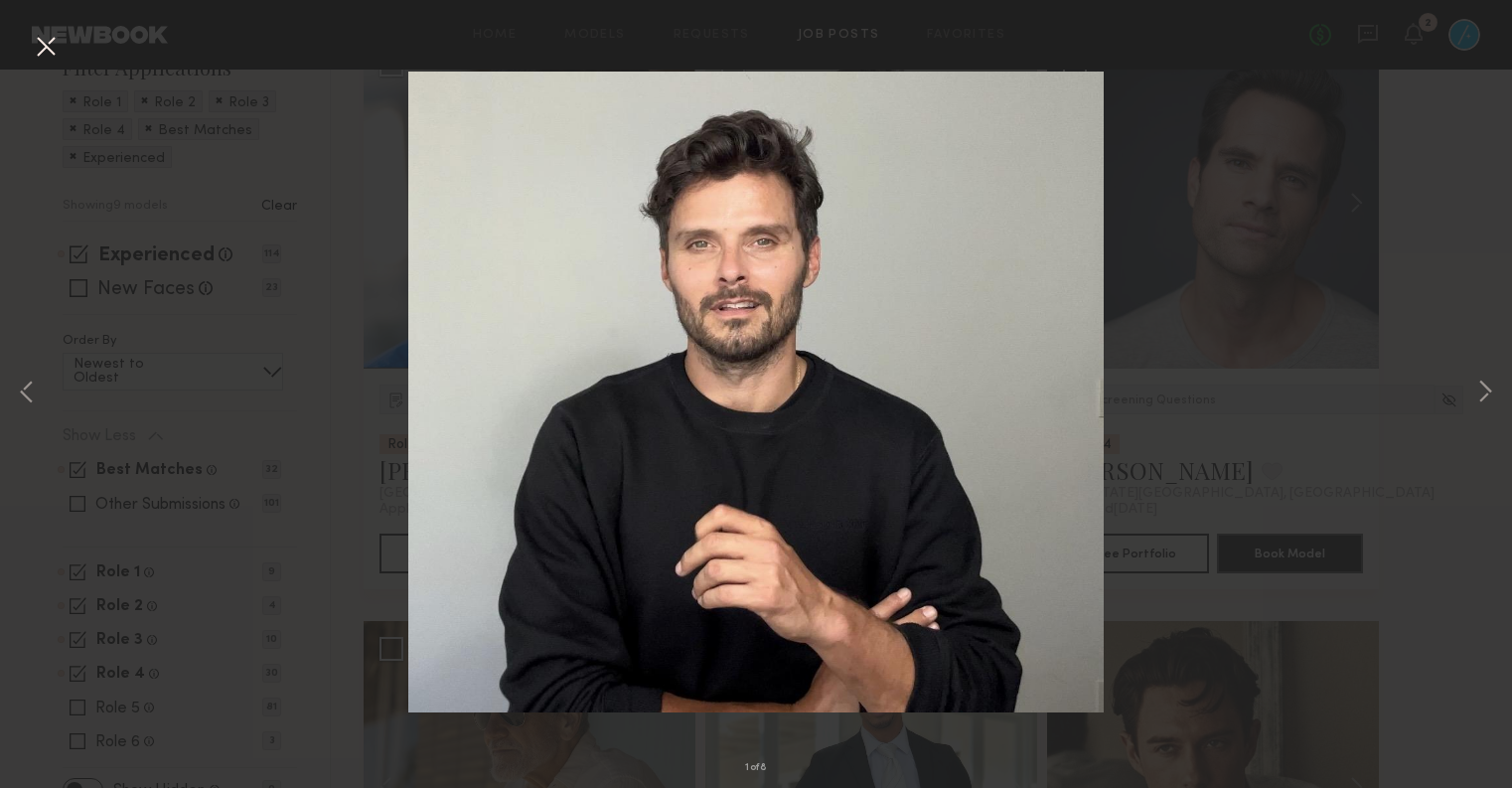 click on "1  of  8" at bounding box center (756, 394) 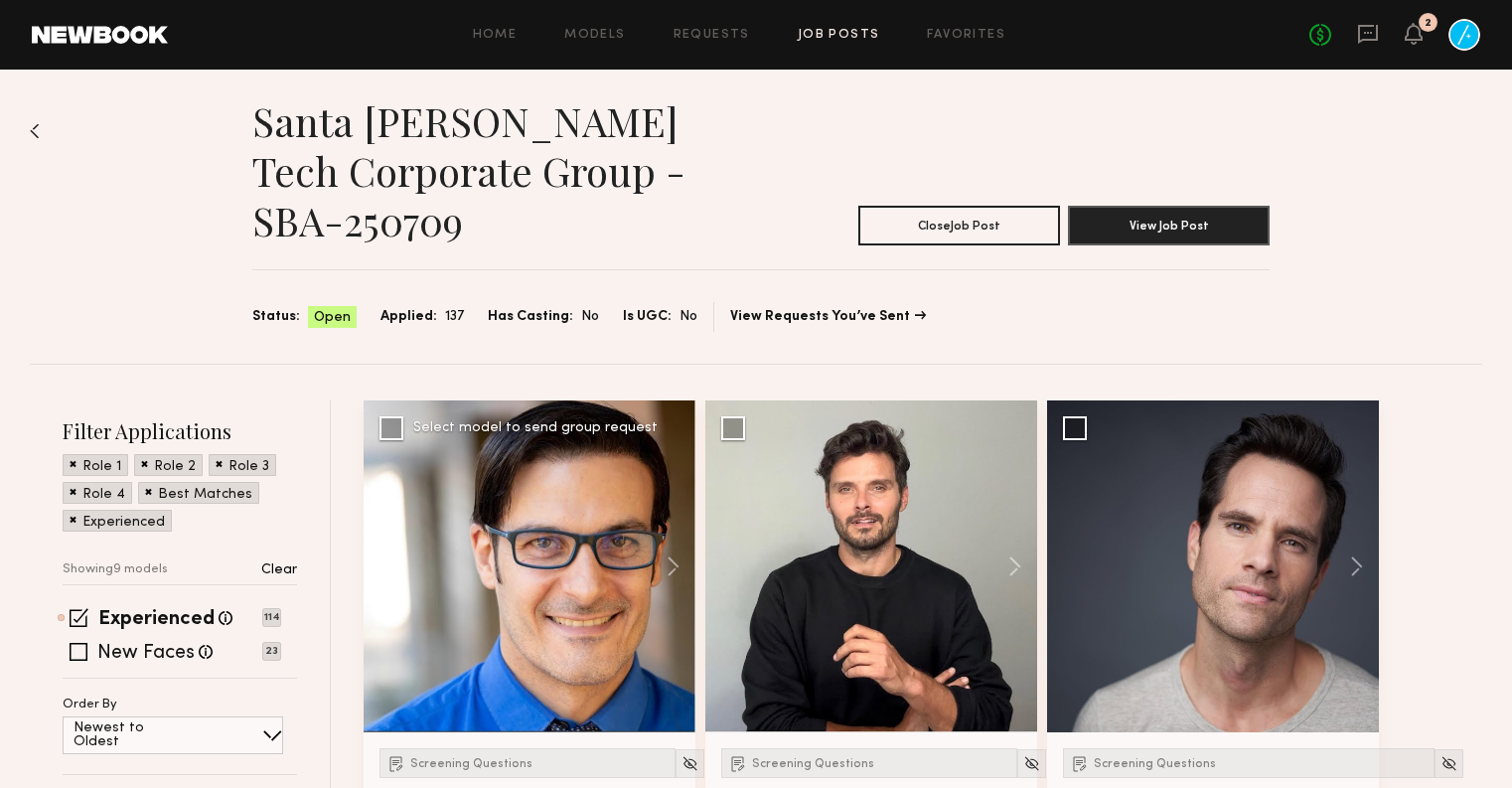scroll, scrollTop: 0, scrollLeft: 0, axis: both 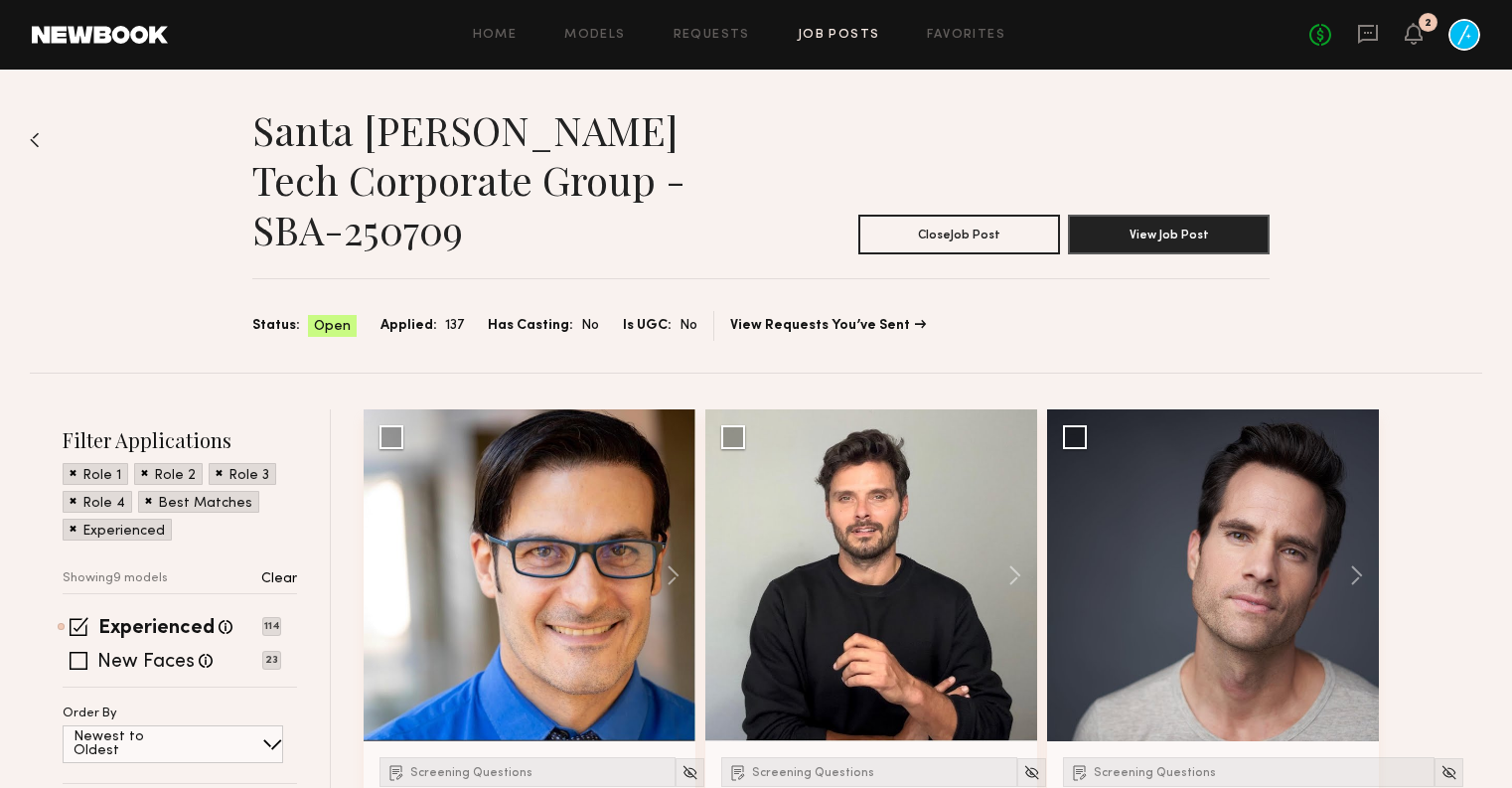 click on "Applied: 137" 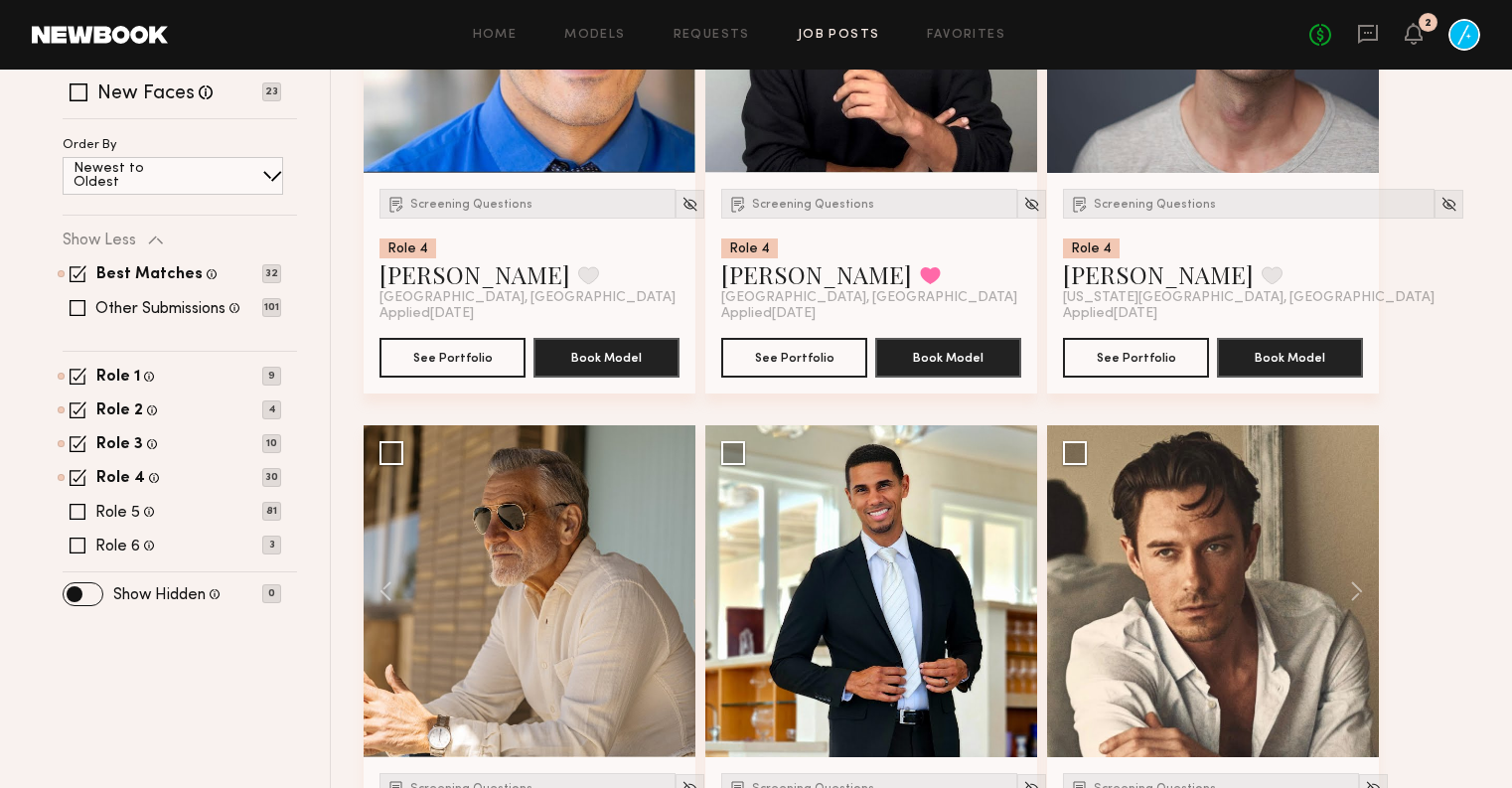 scroll, scrollTop: 567, scrollLeft: 0, axis: vertical 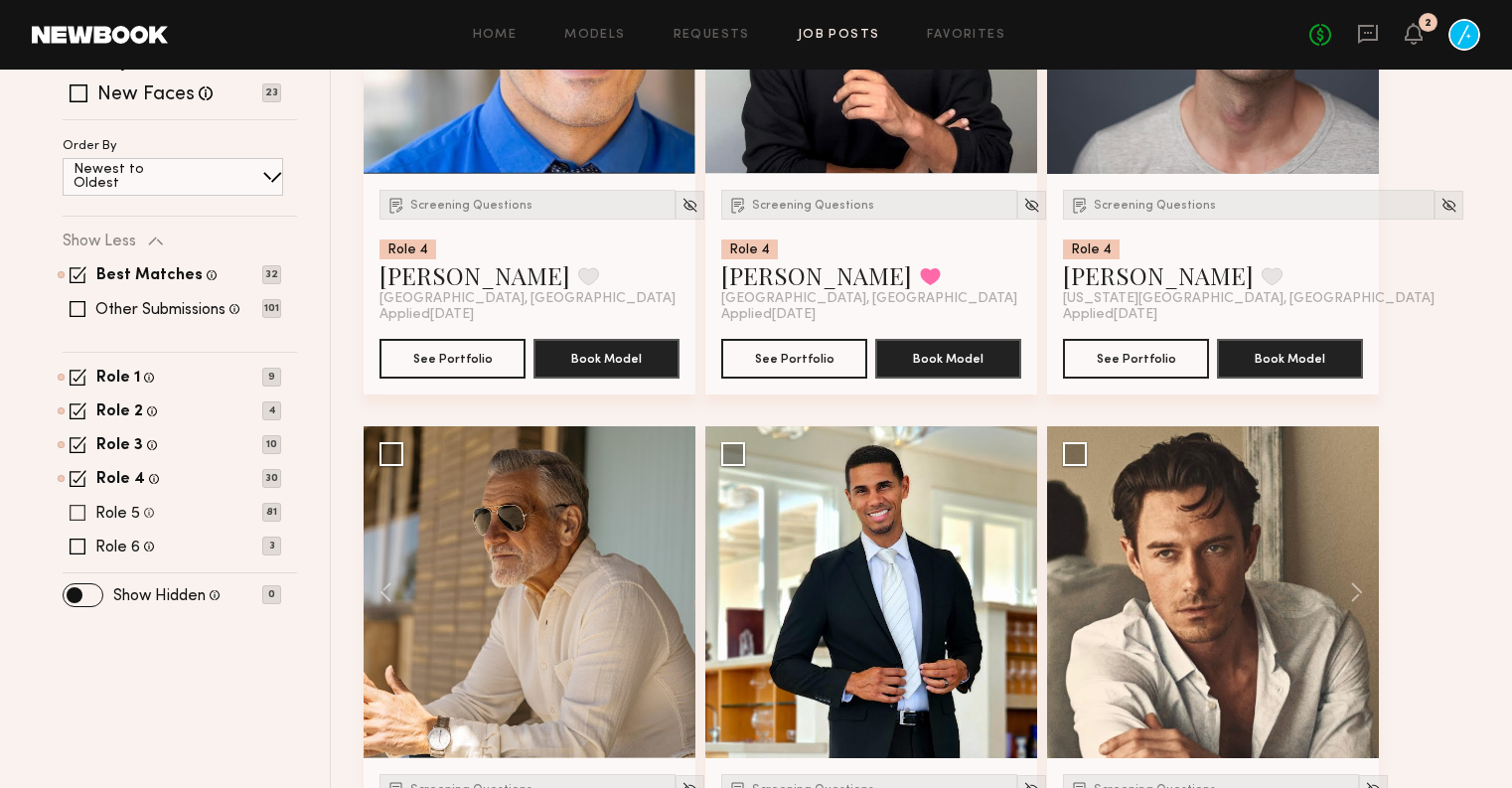 click 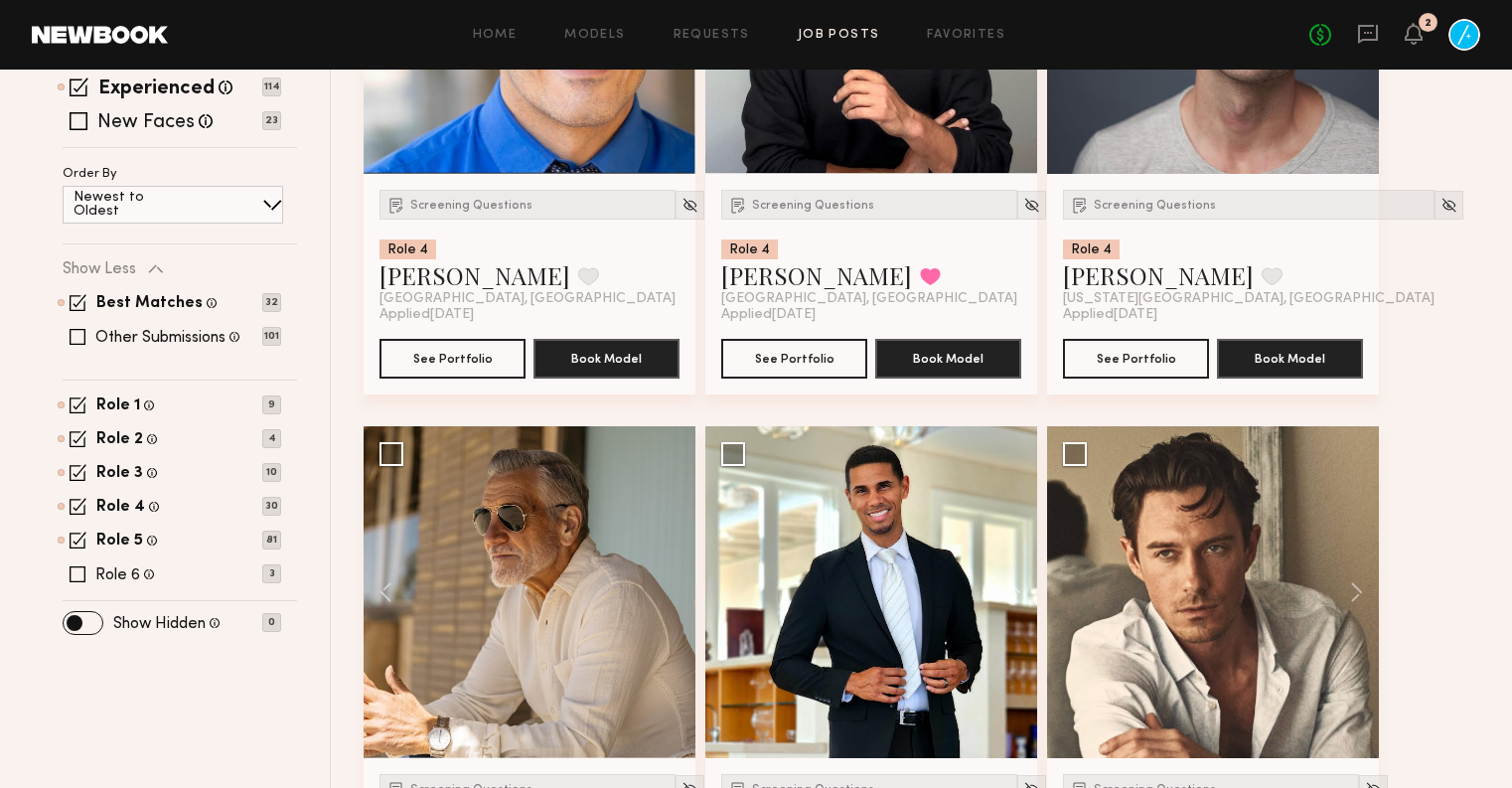 scroll, scrollTop: 595, scrollLeft: 0, axis: vertical 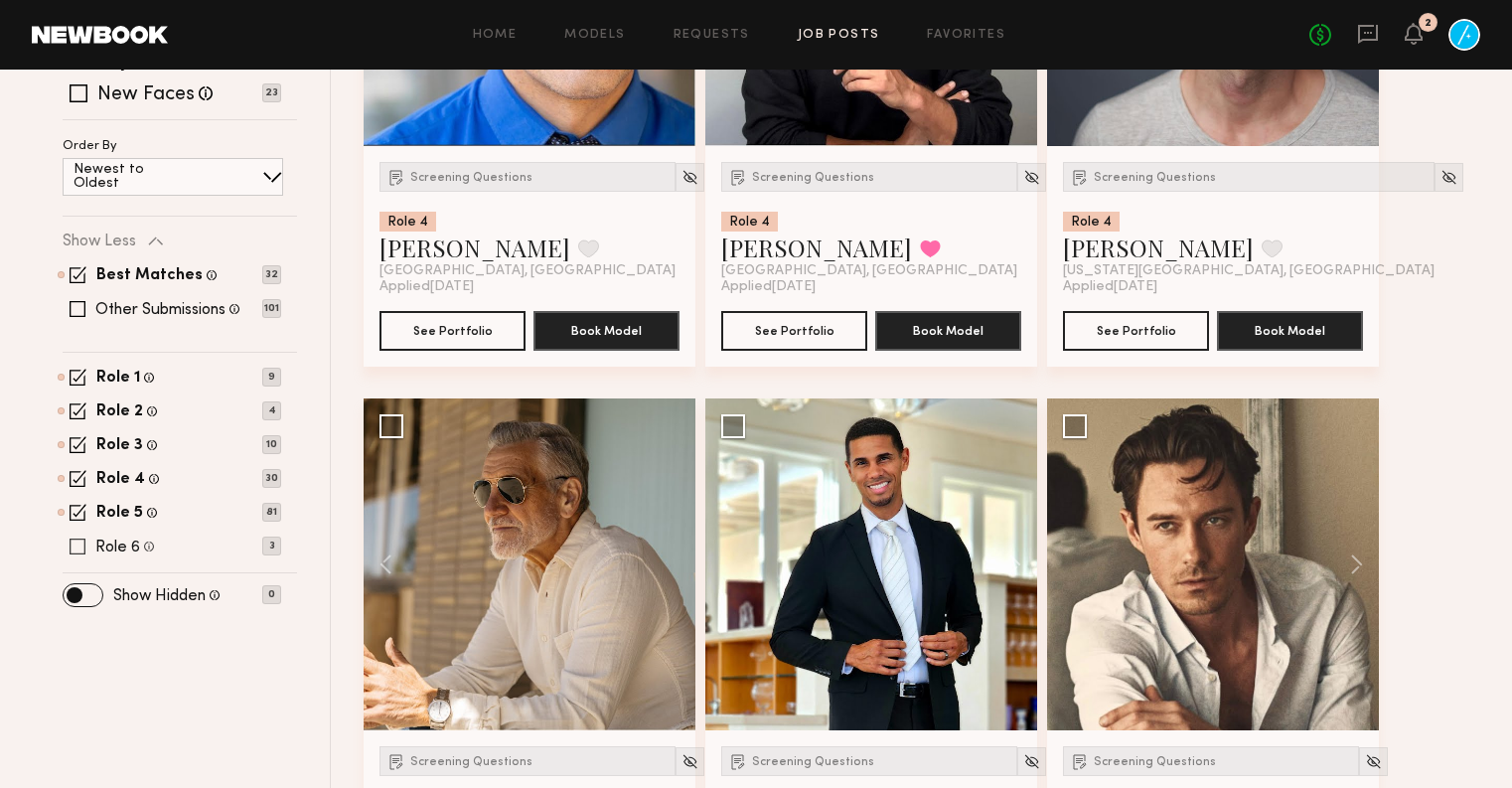 click 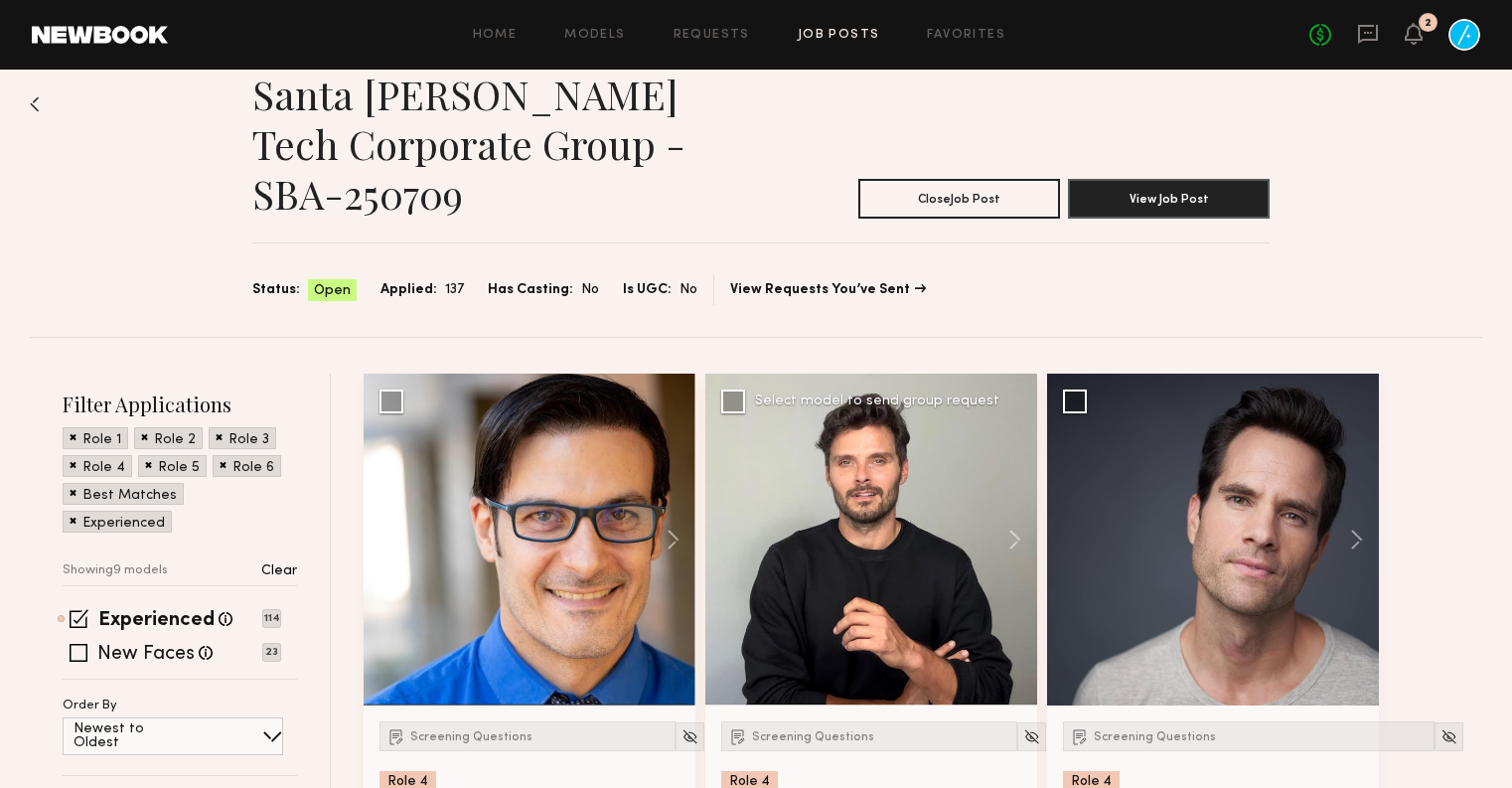 scroll, scrollTop: 0, scrollLeft: 0, axis: both 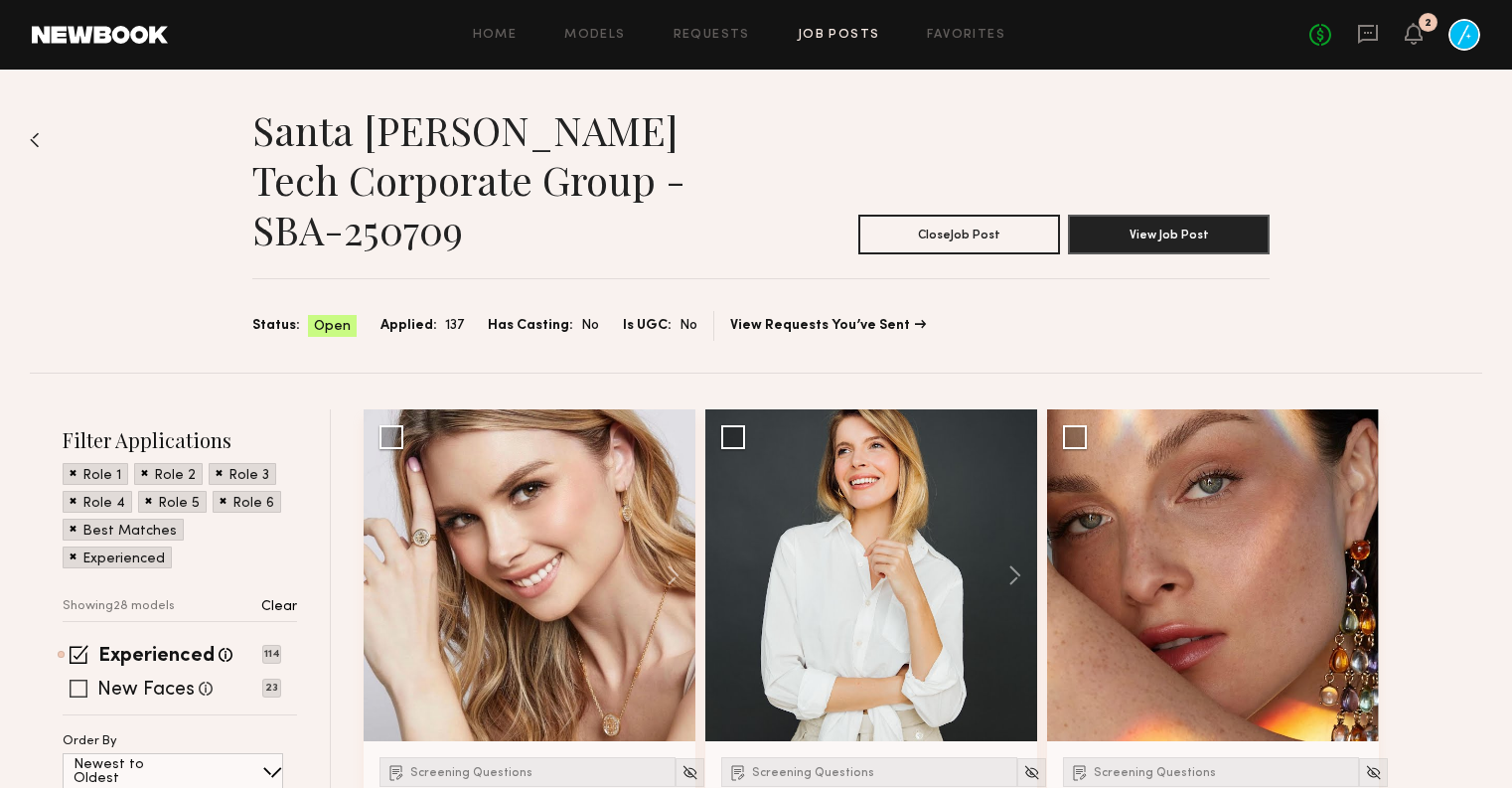 click 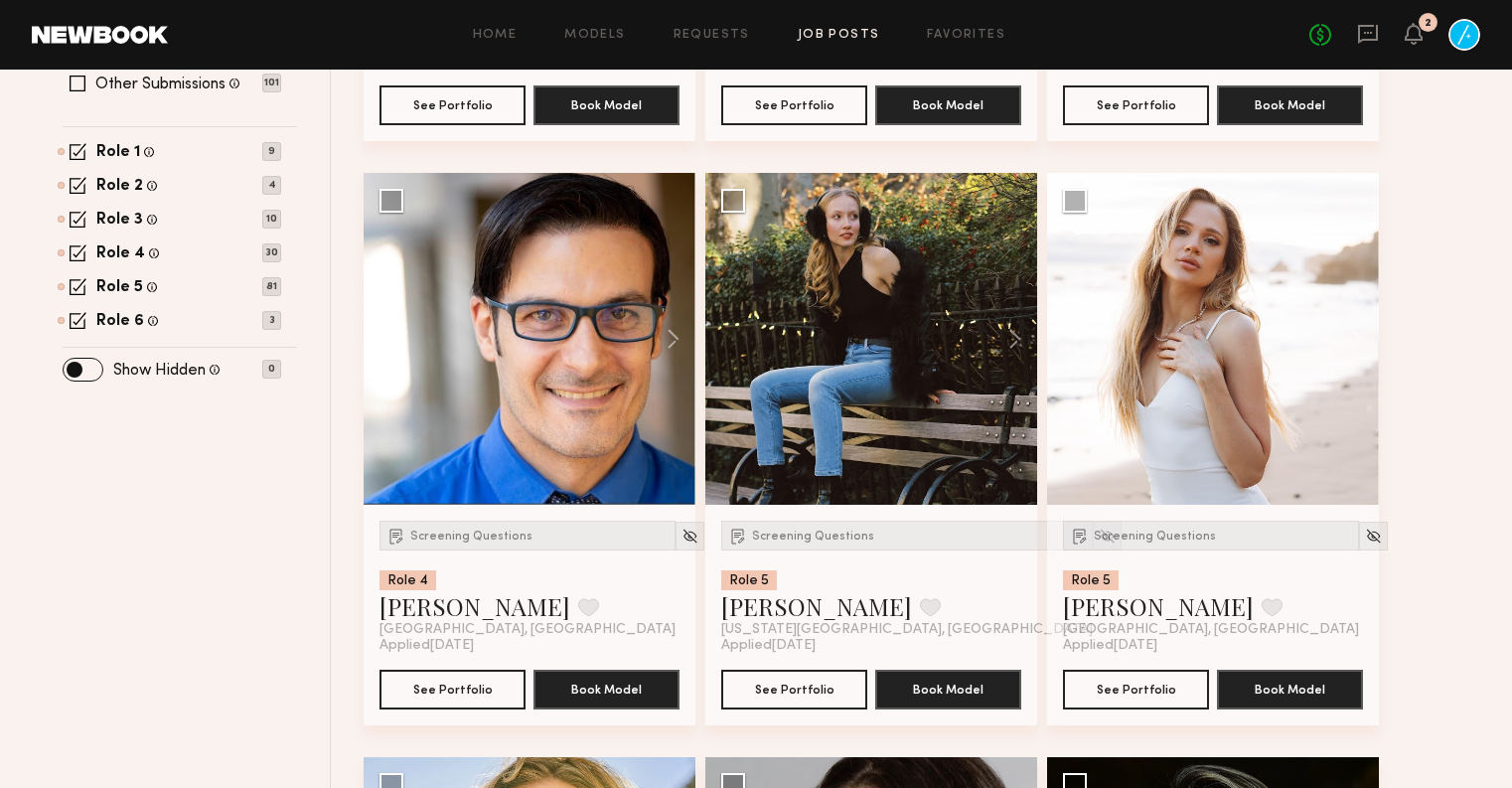scroll, scrollTop: 816, scrollLeft: 0, axis: vertical 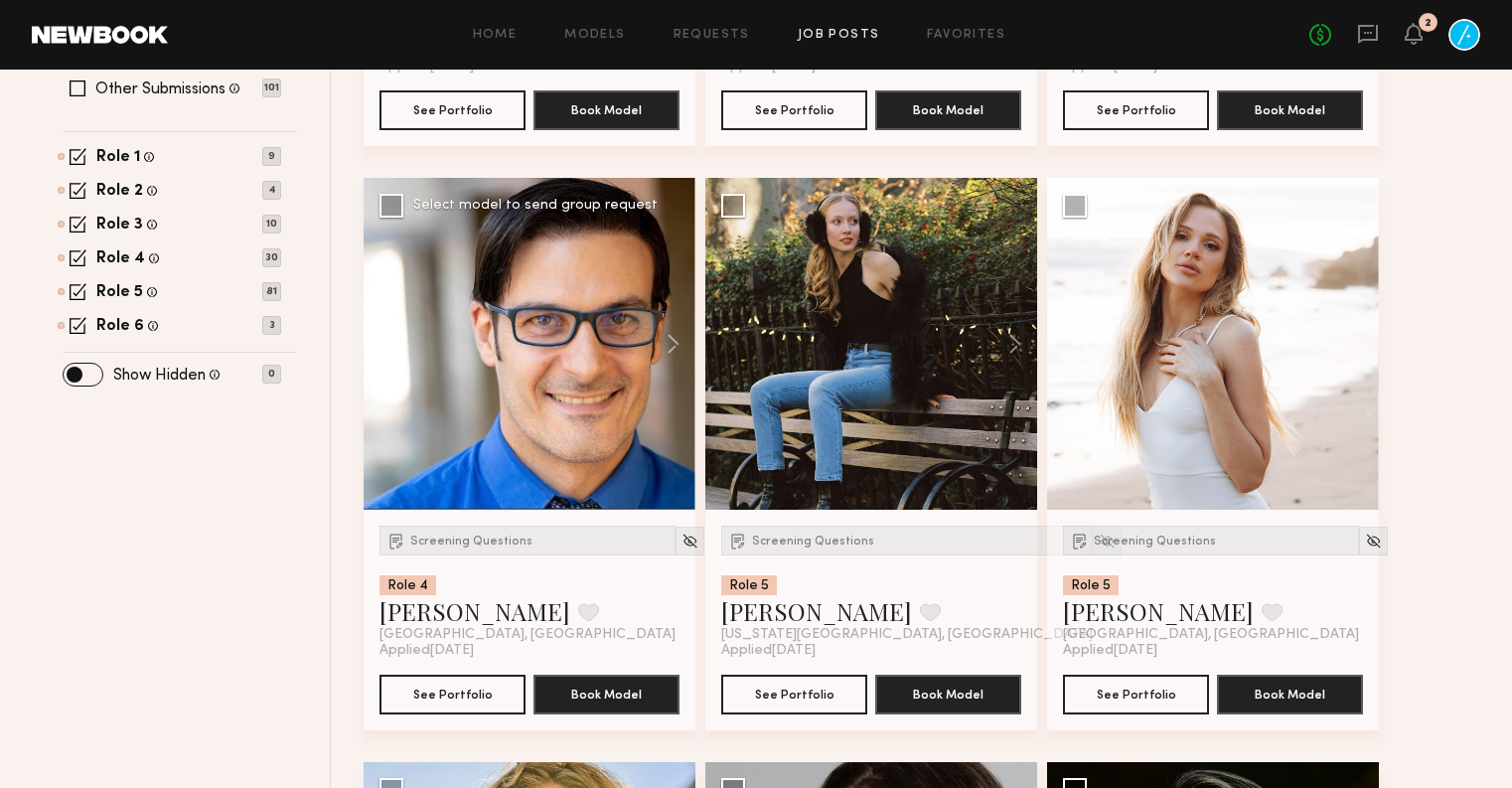 click 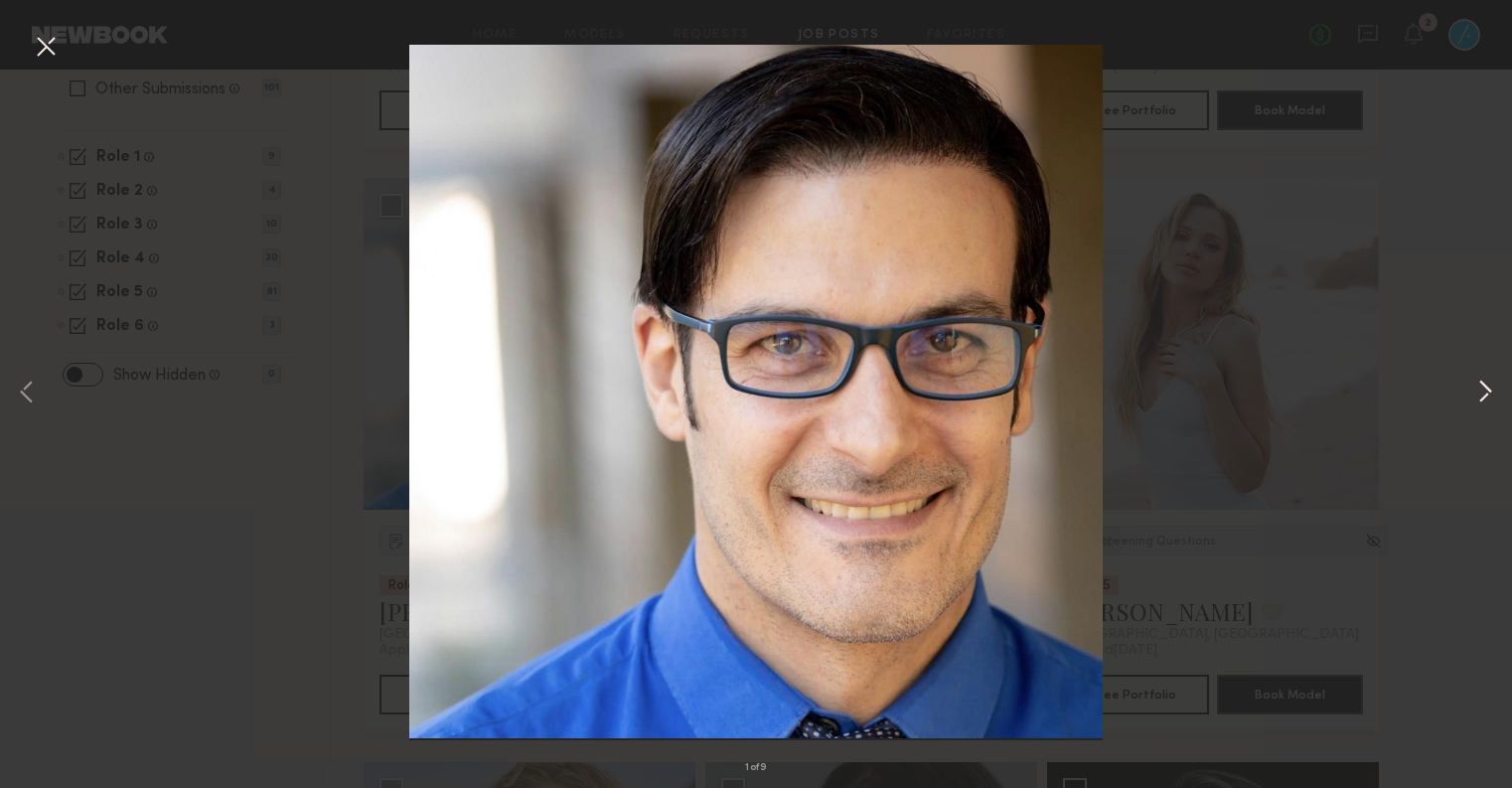 click at bounding box center [1485, 394] 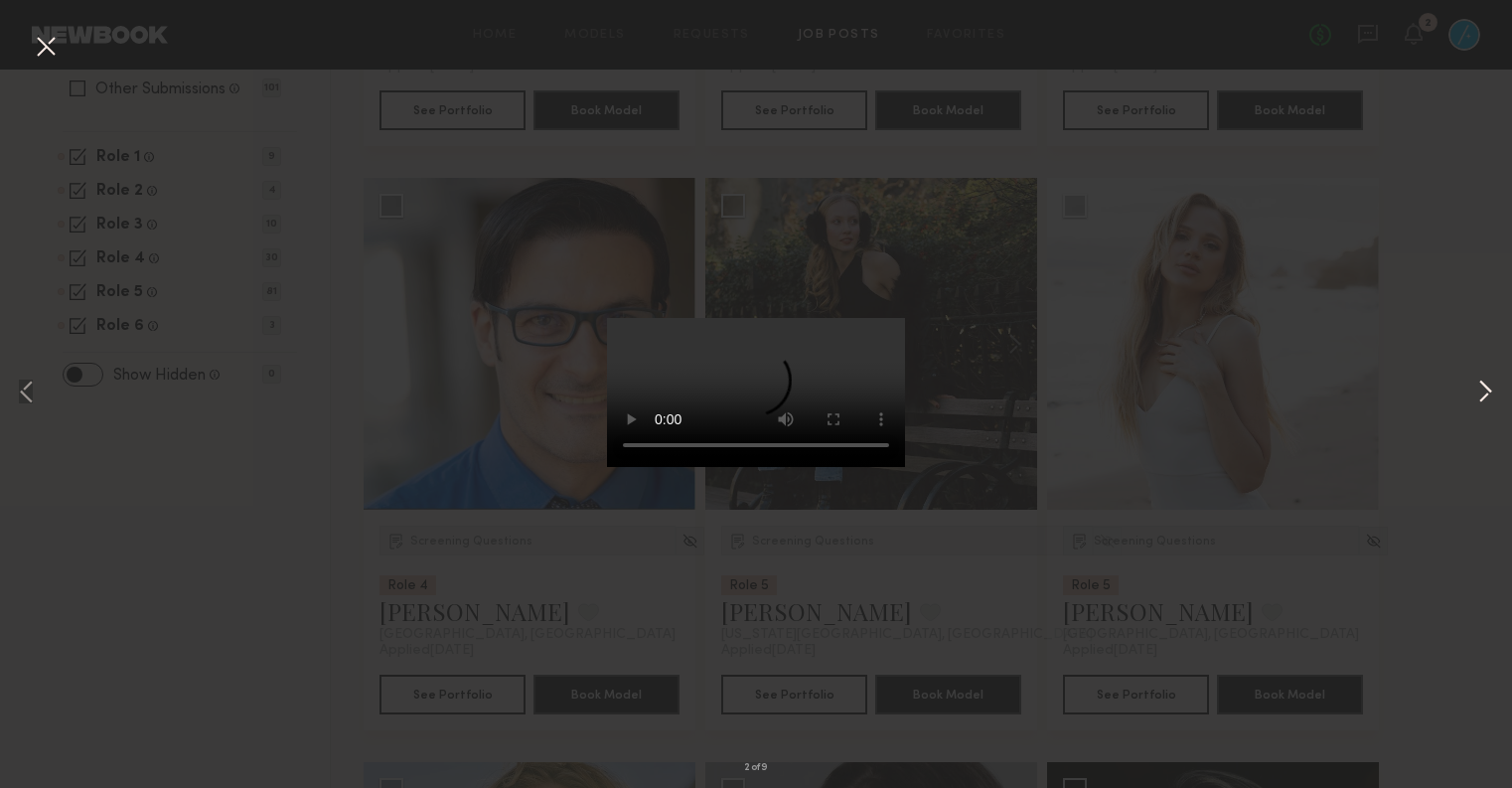 click at bounding box center [1485, 394] 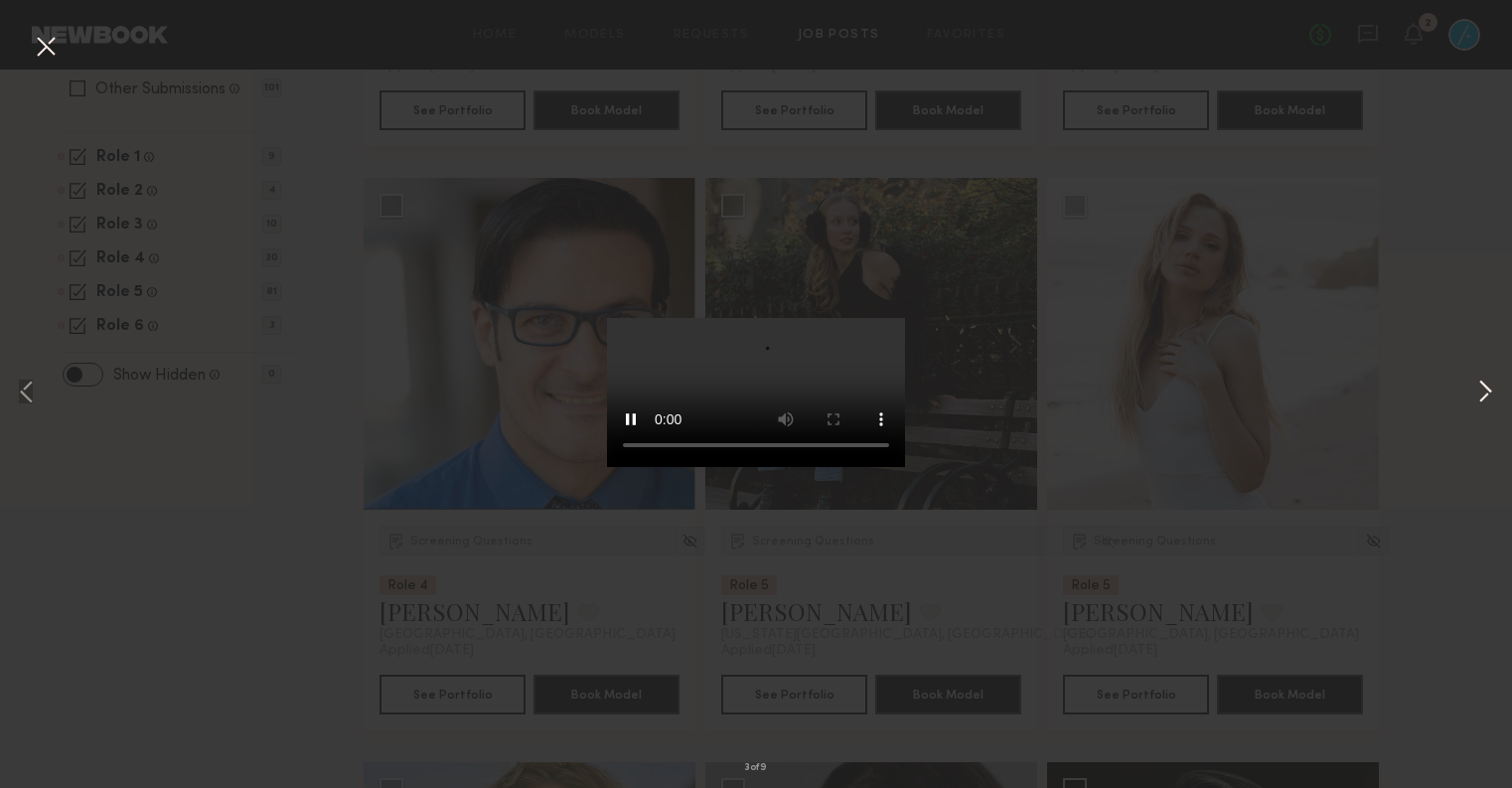 click at bounding box center [1485, 394] 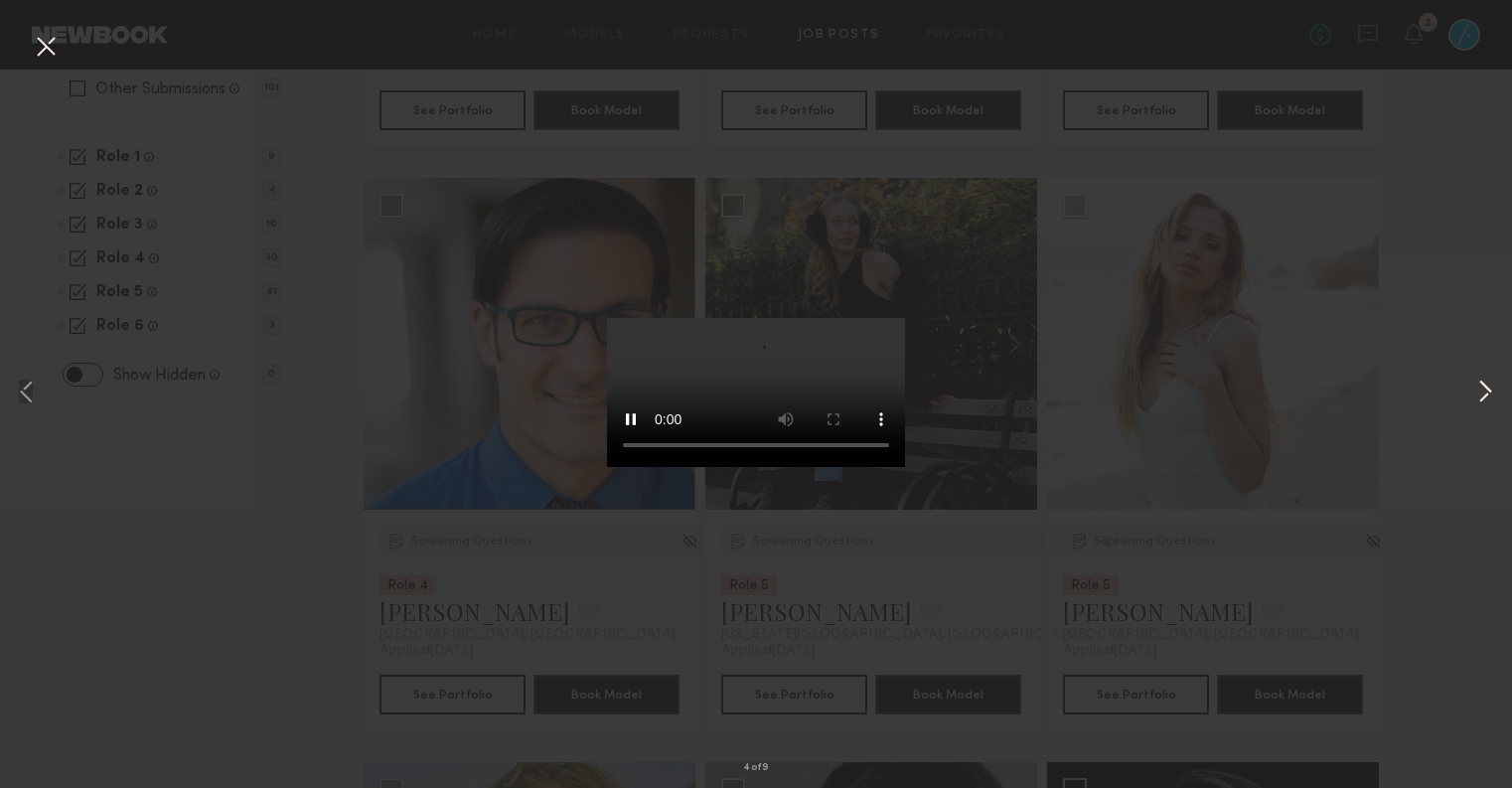 click at bounding box center [1485, 394] 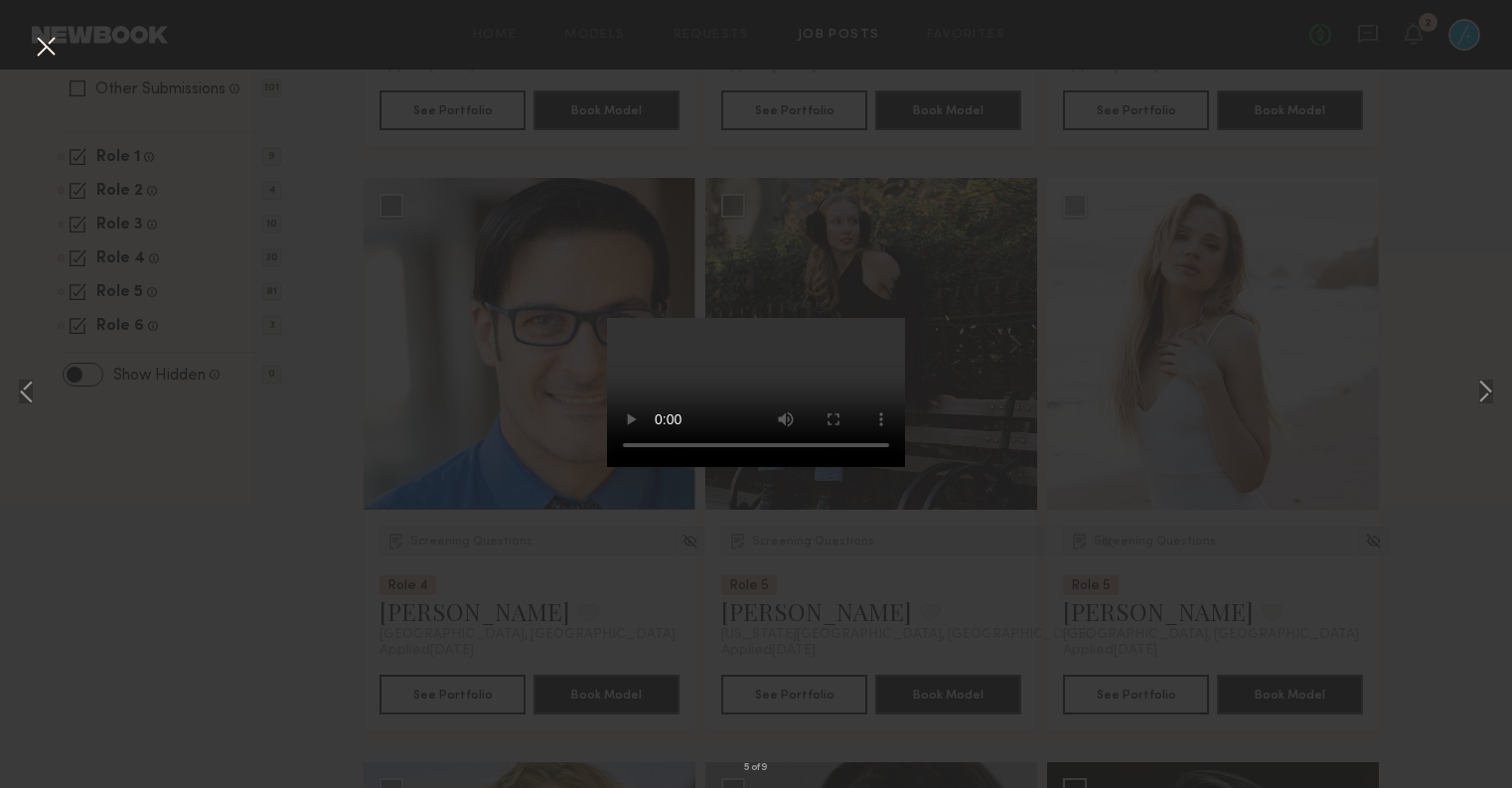 click at bounding box center [46, 48] 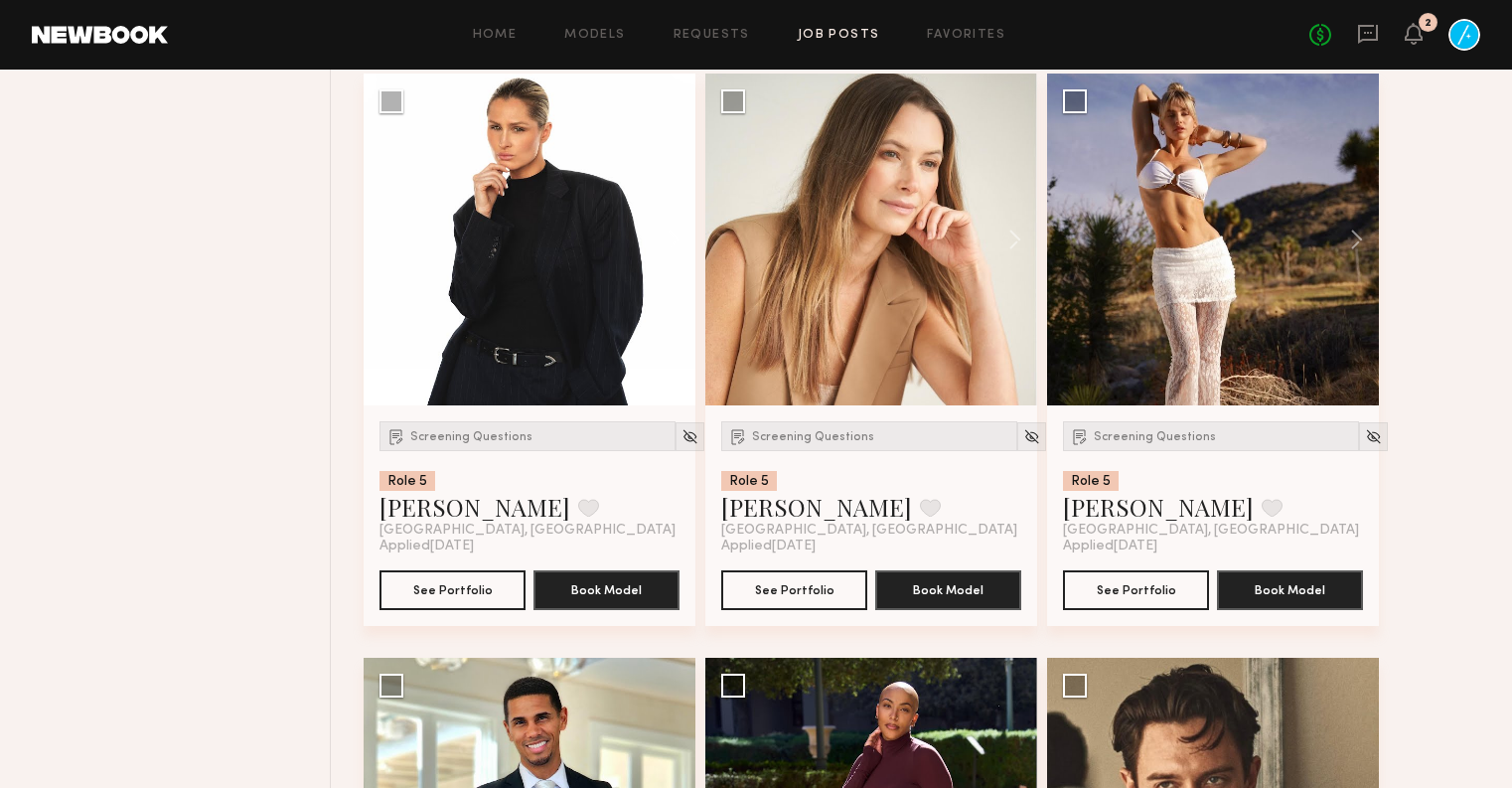 scroll, scrollTop: 3862, scrollLeft: 0, axis: vertical 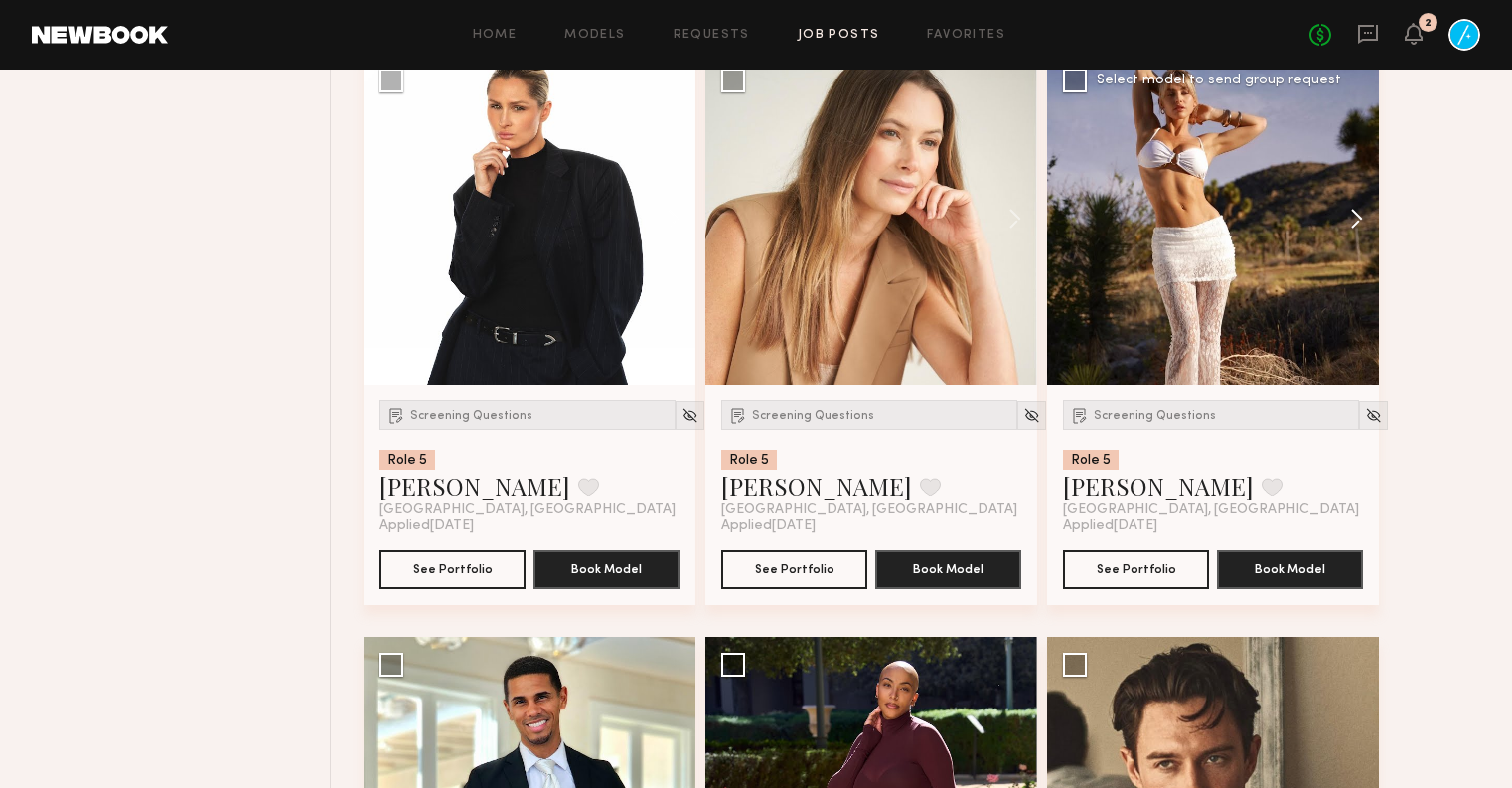 click 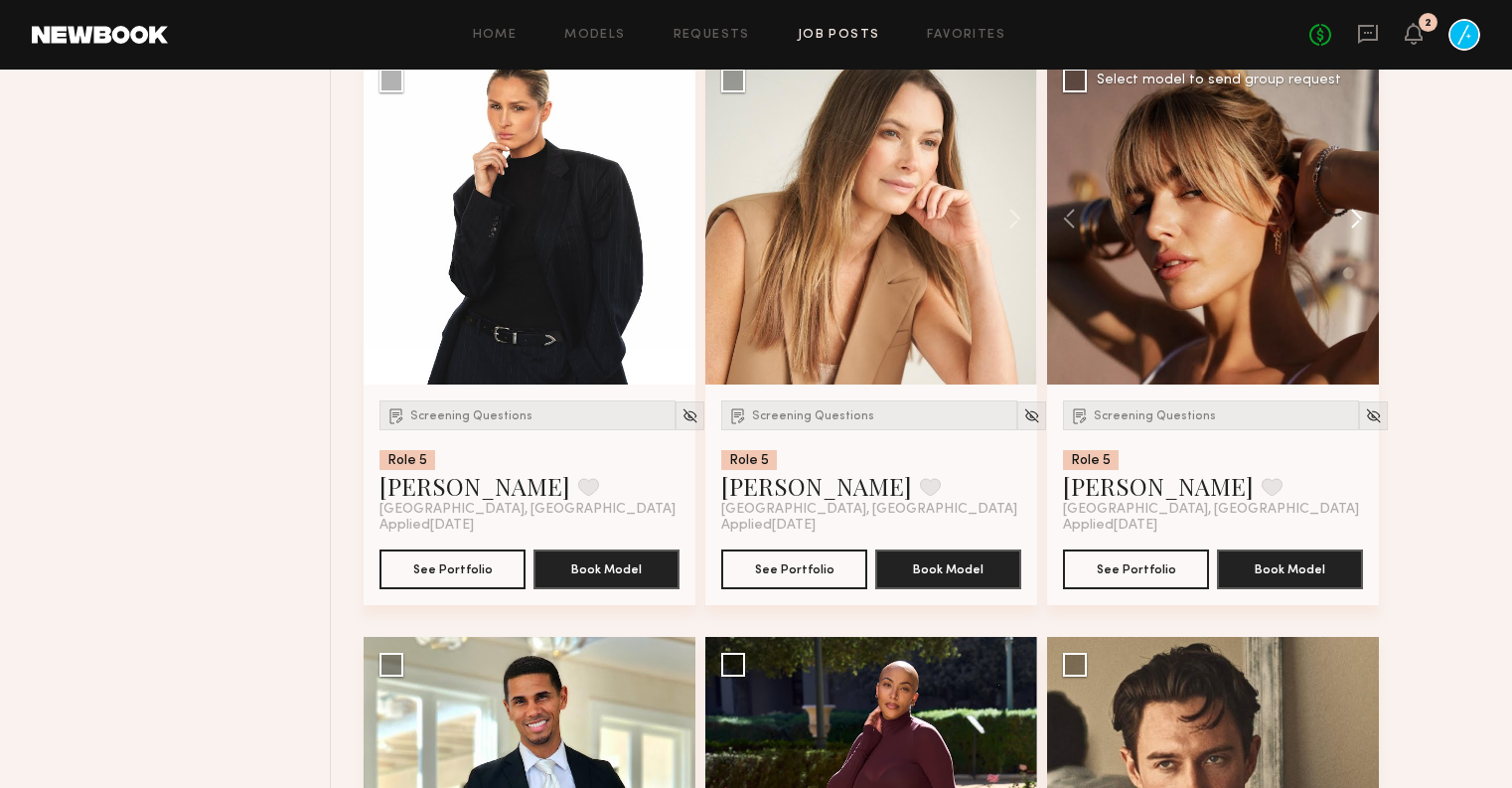 click 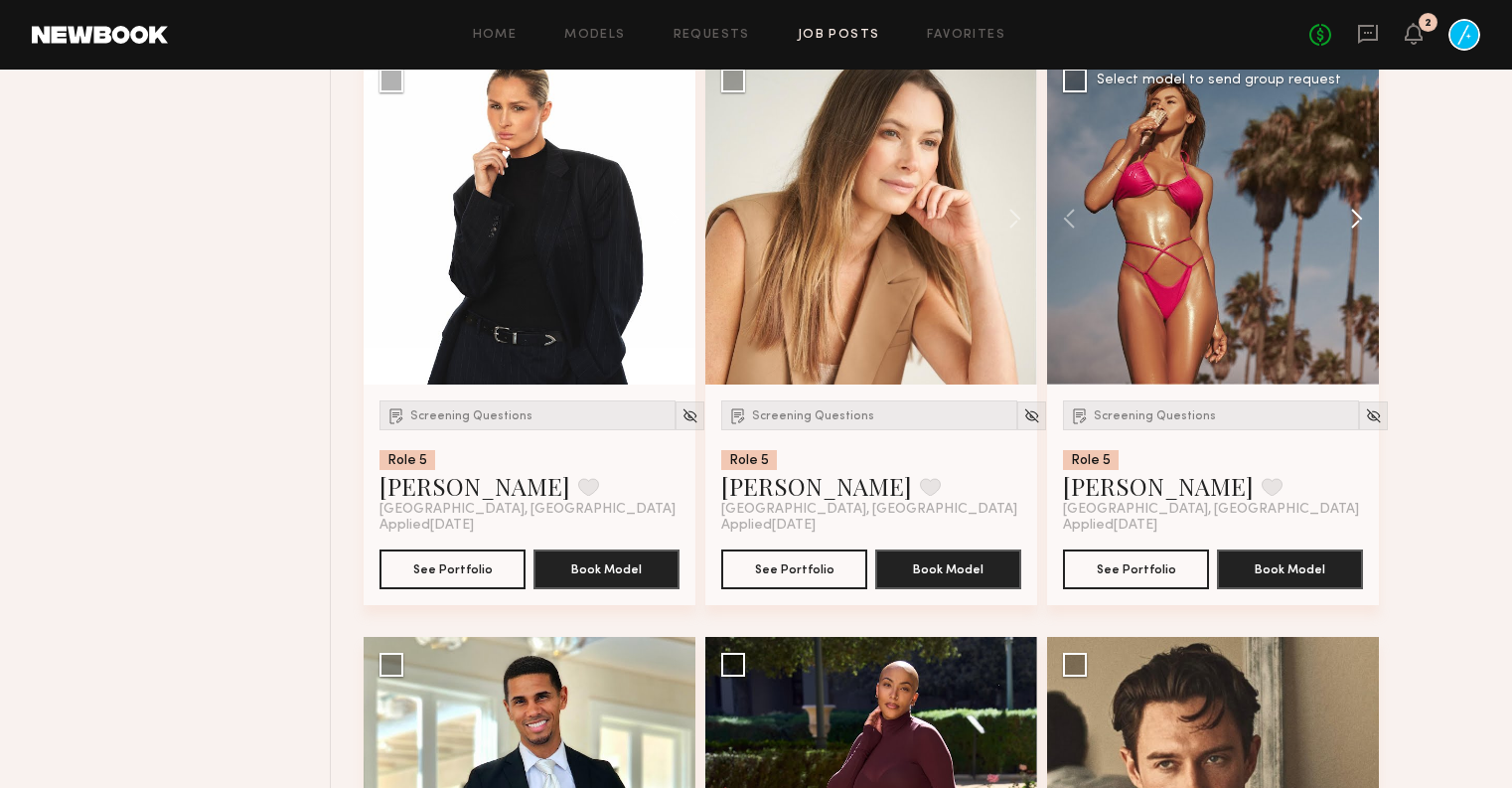 click 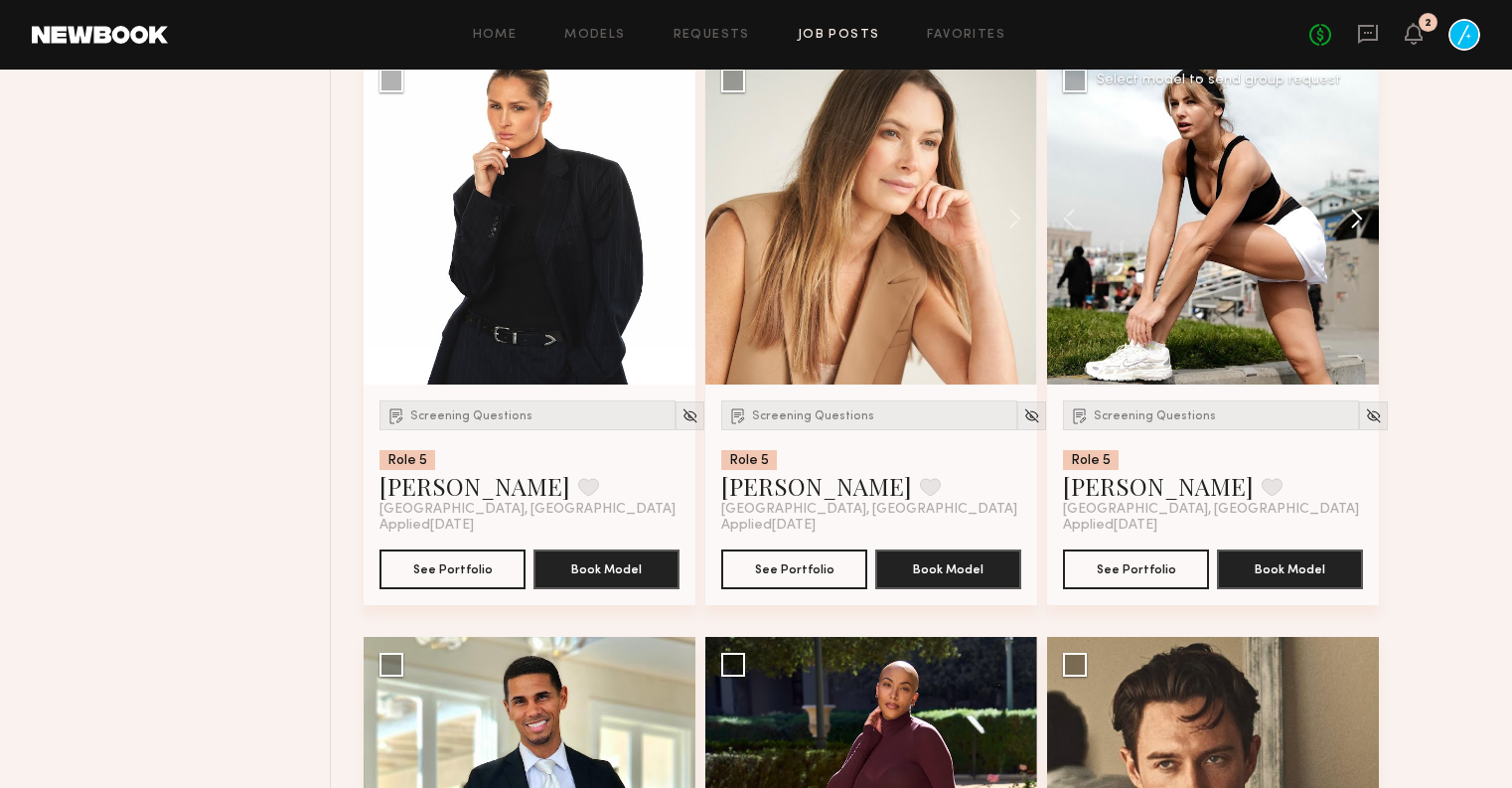 click 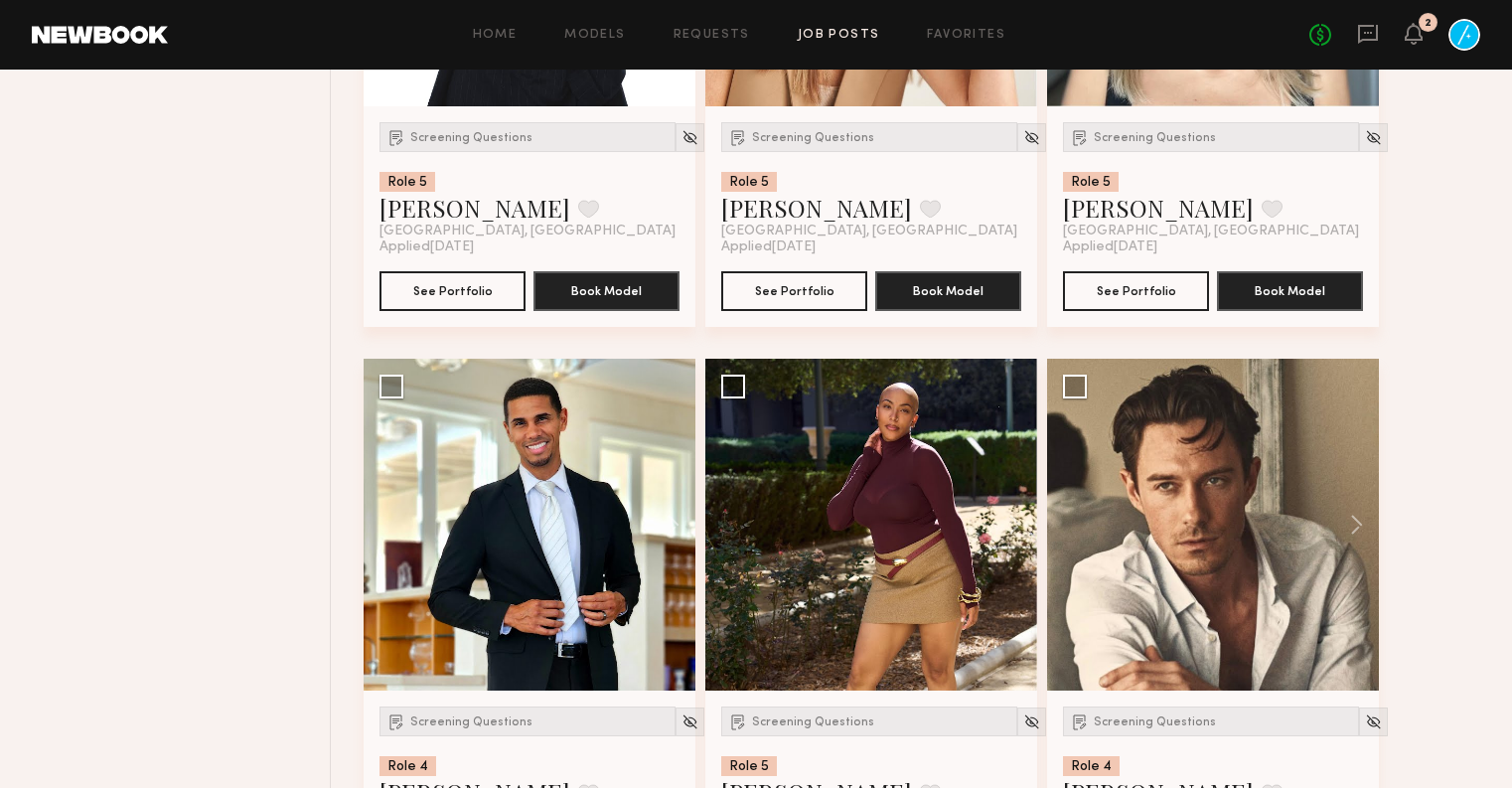 scroll, scrollTop: 4311, scrollLeft: 0, axis: vertical 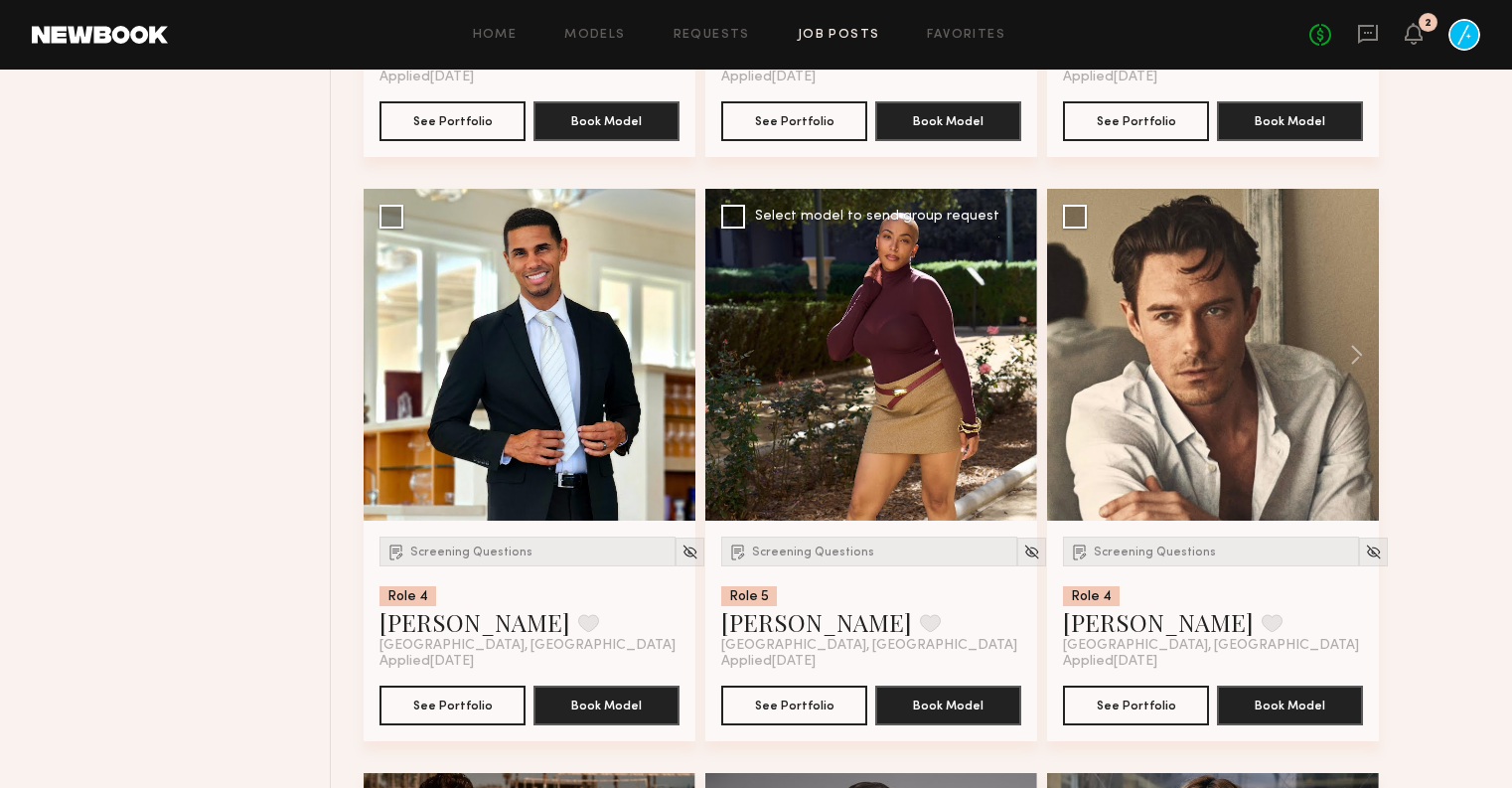 click 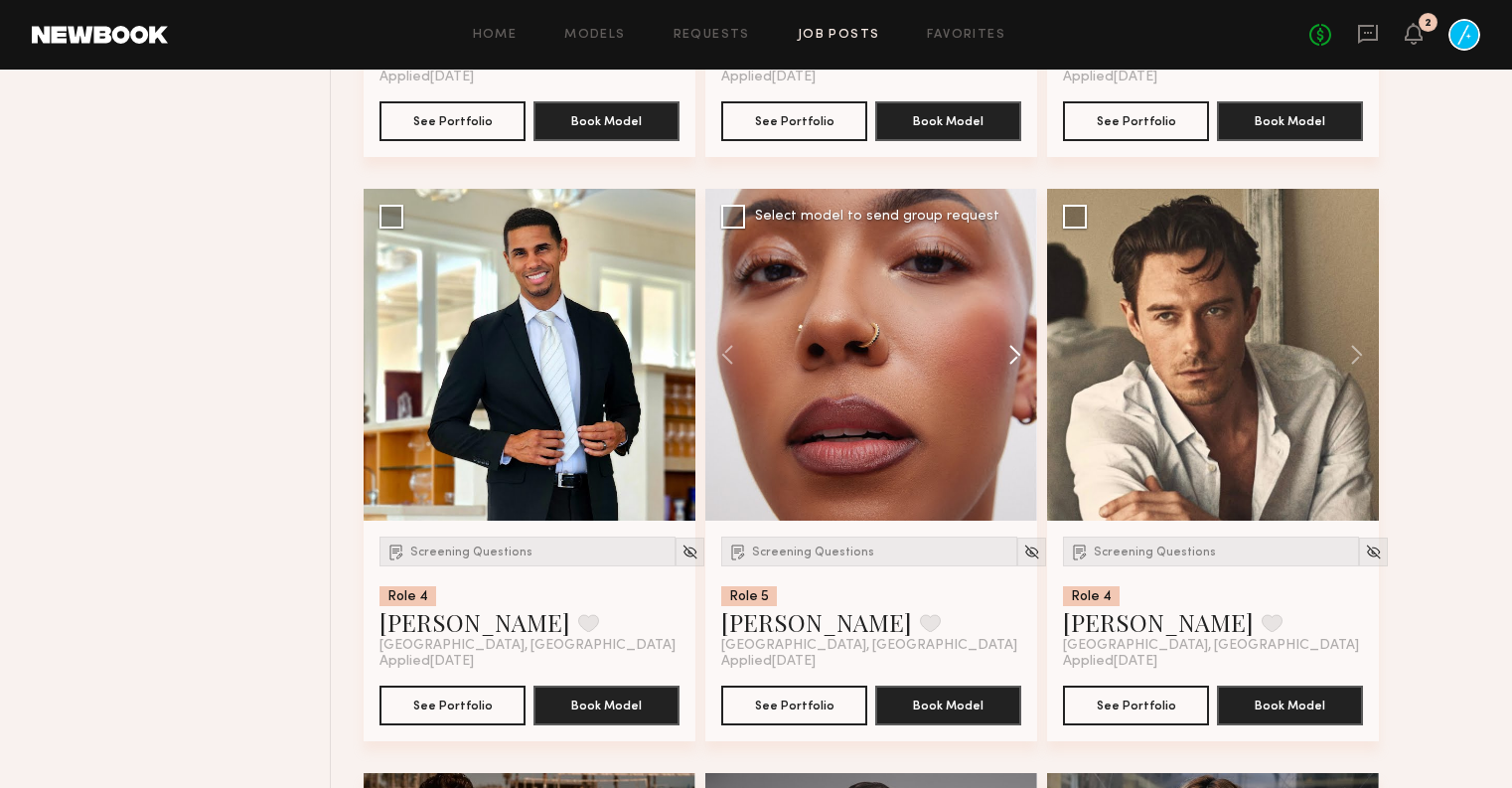 click 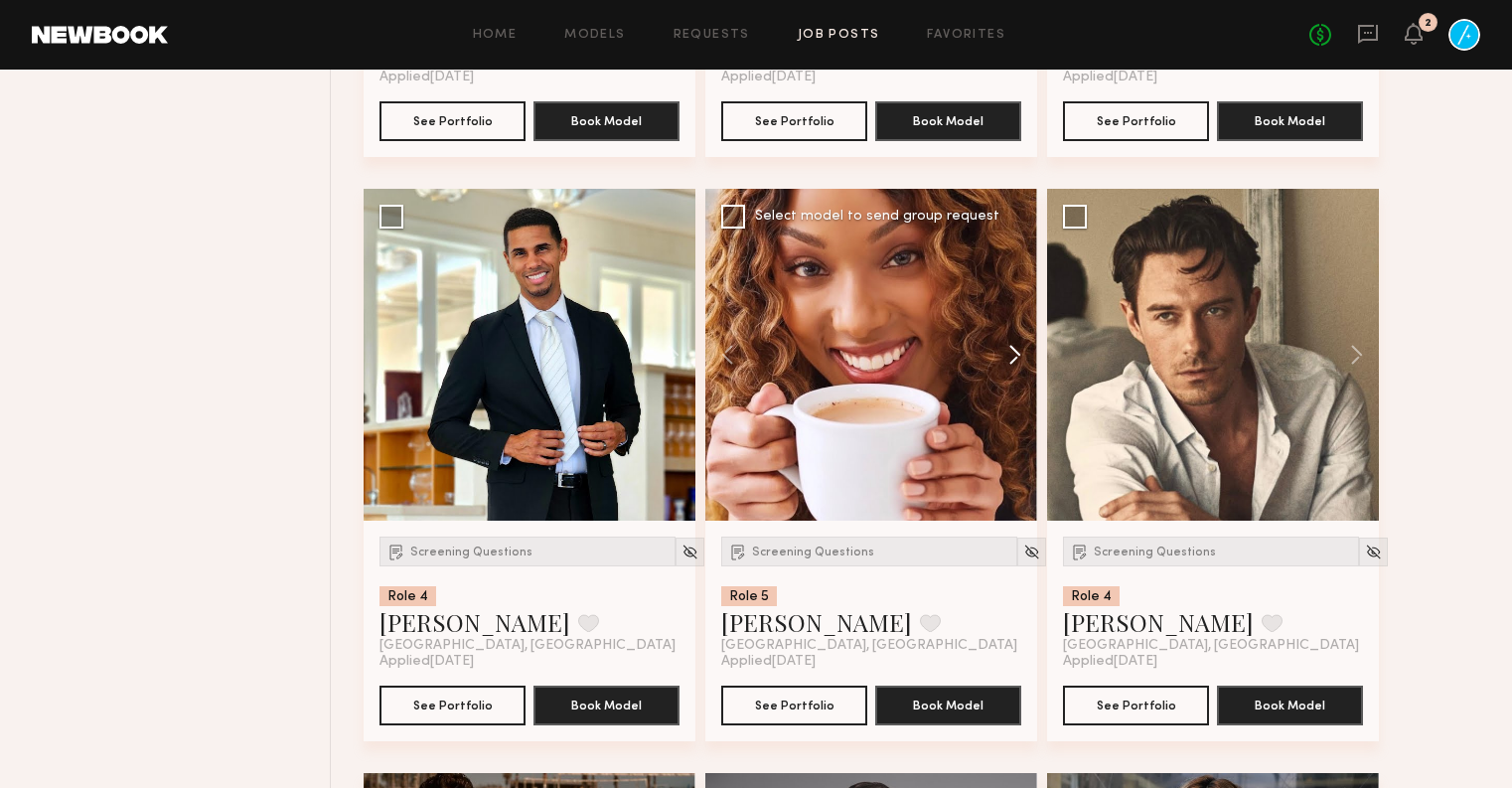 click 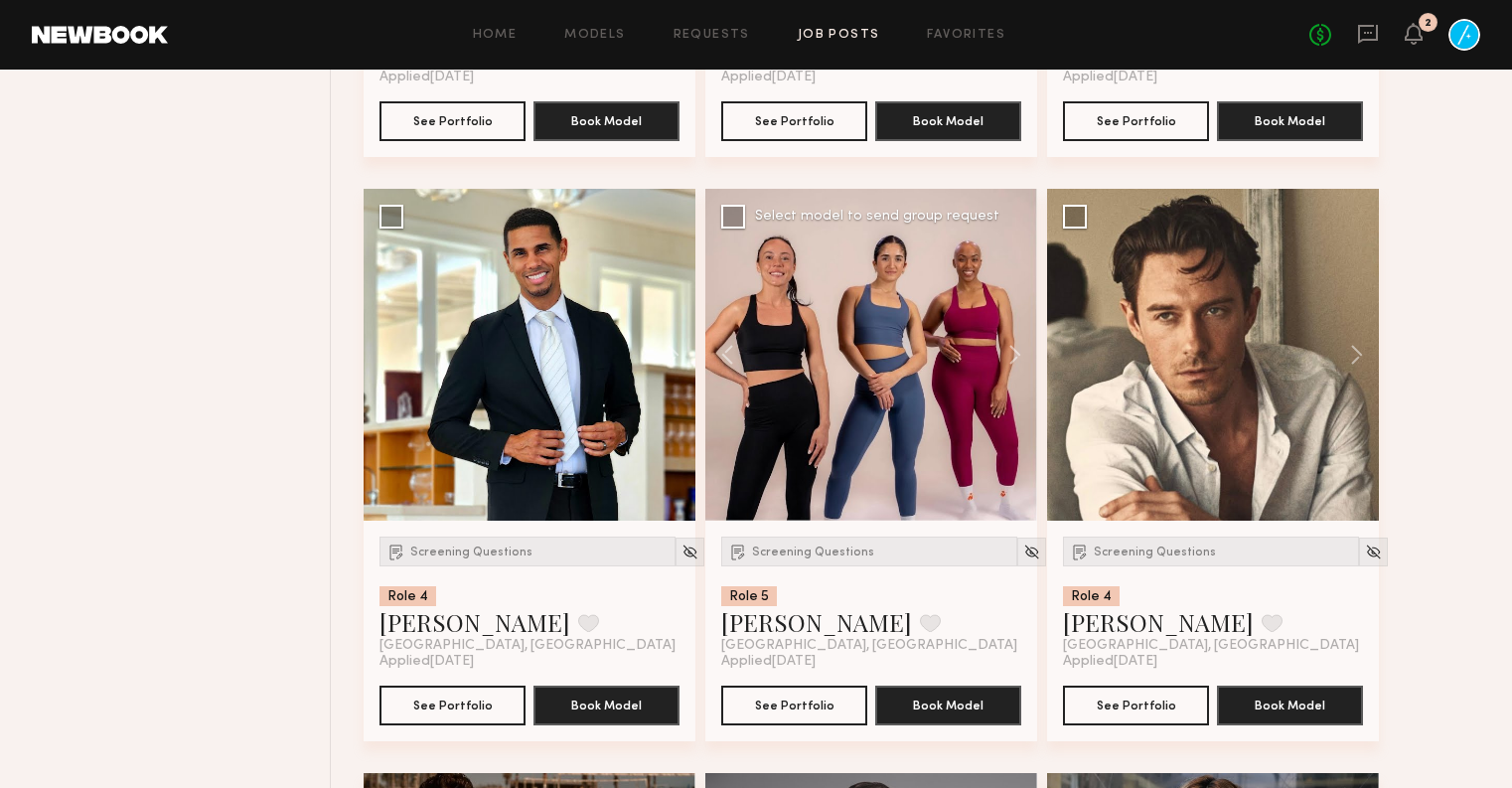 click 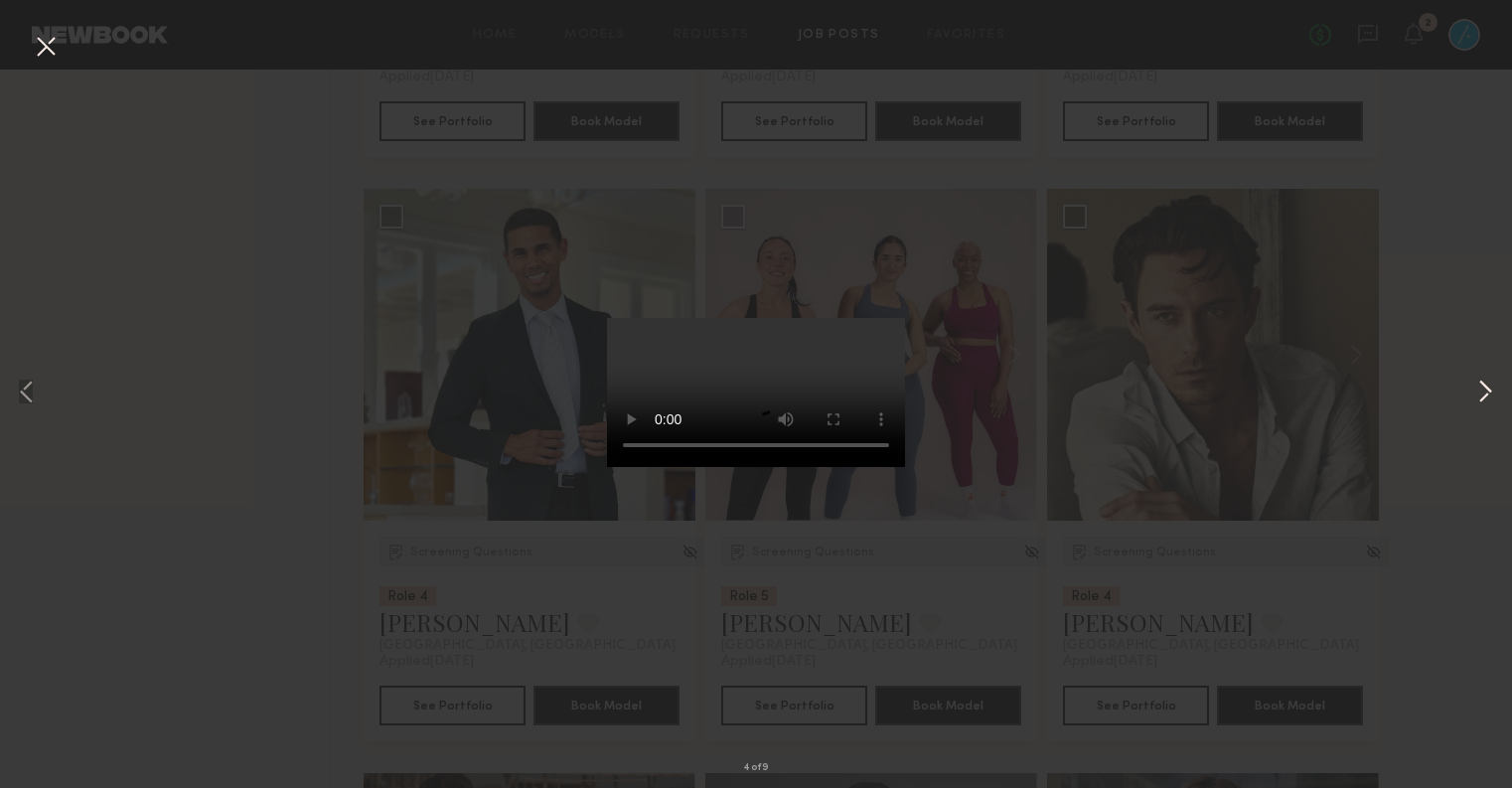 click at bounding box center [1485, 394] 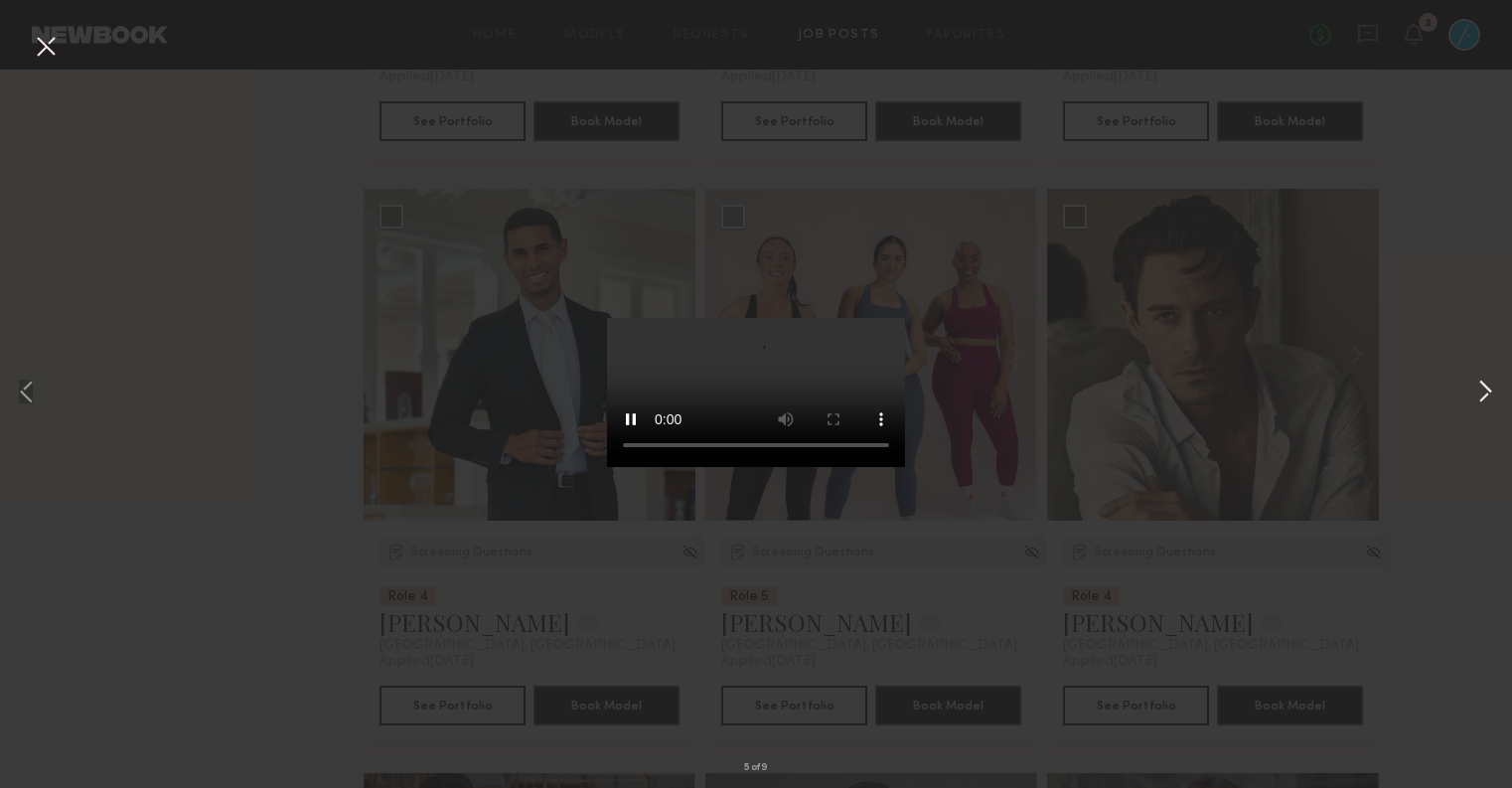 click at bounding box center (1485, 394) 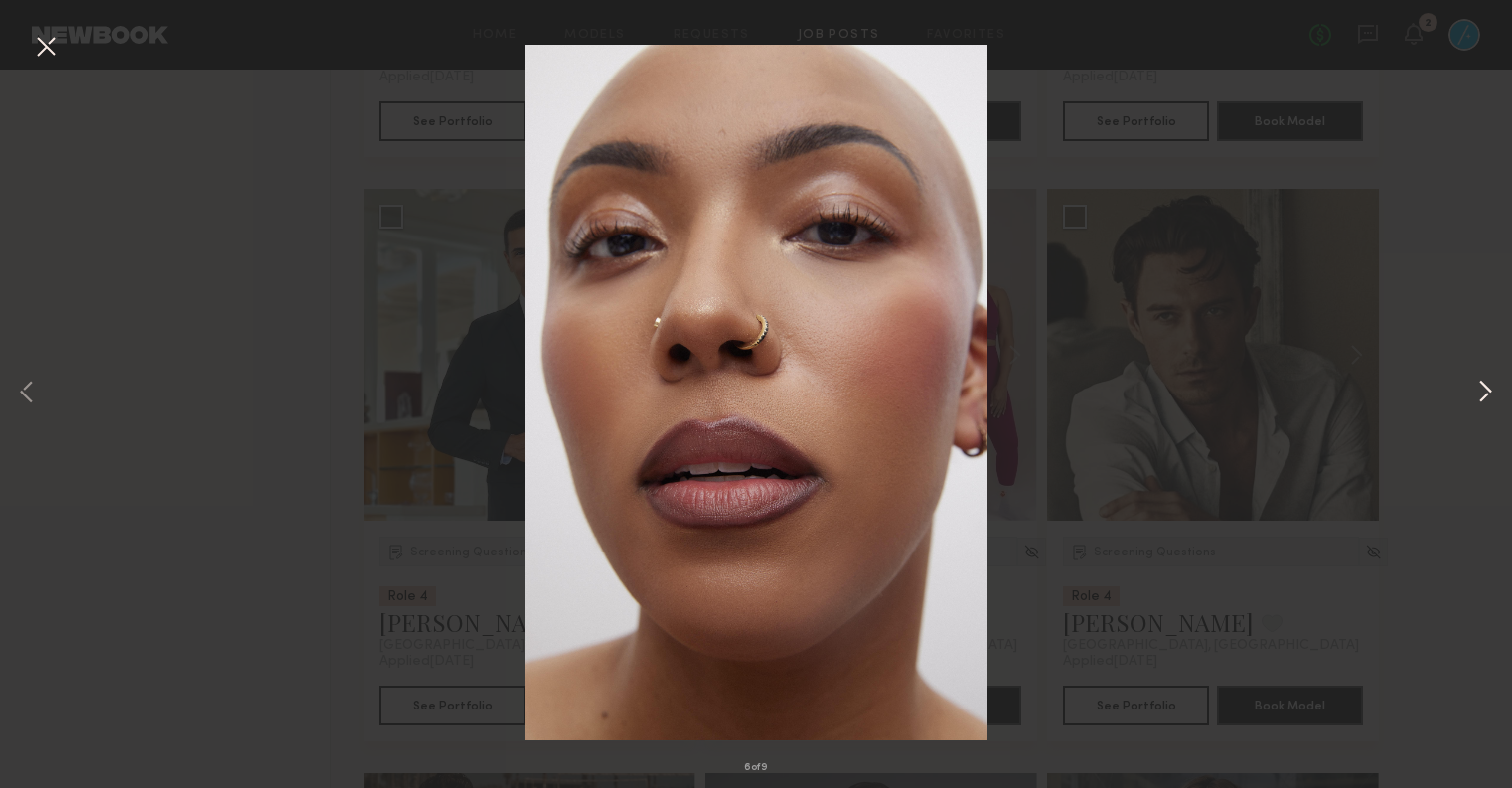 click at bounding box center (1485, 394) 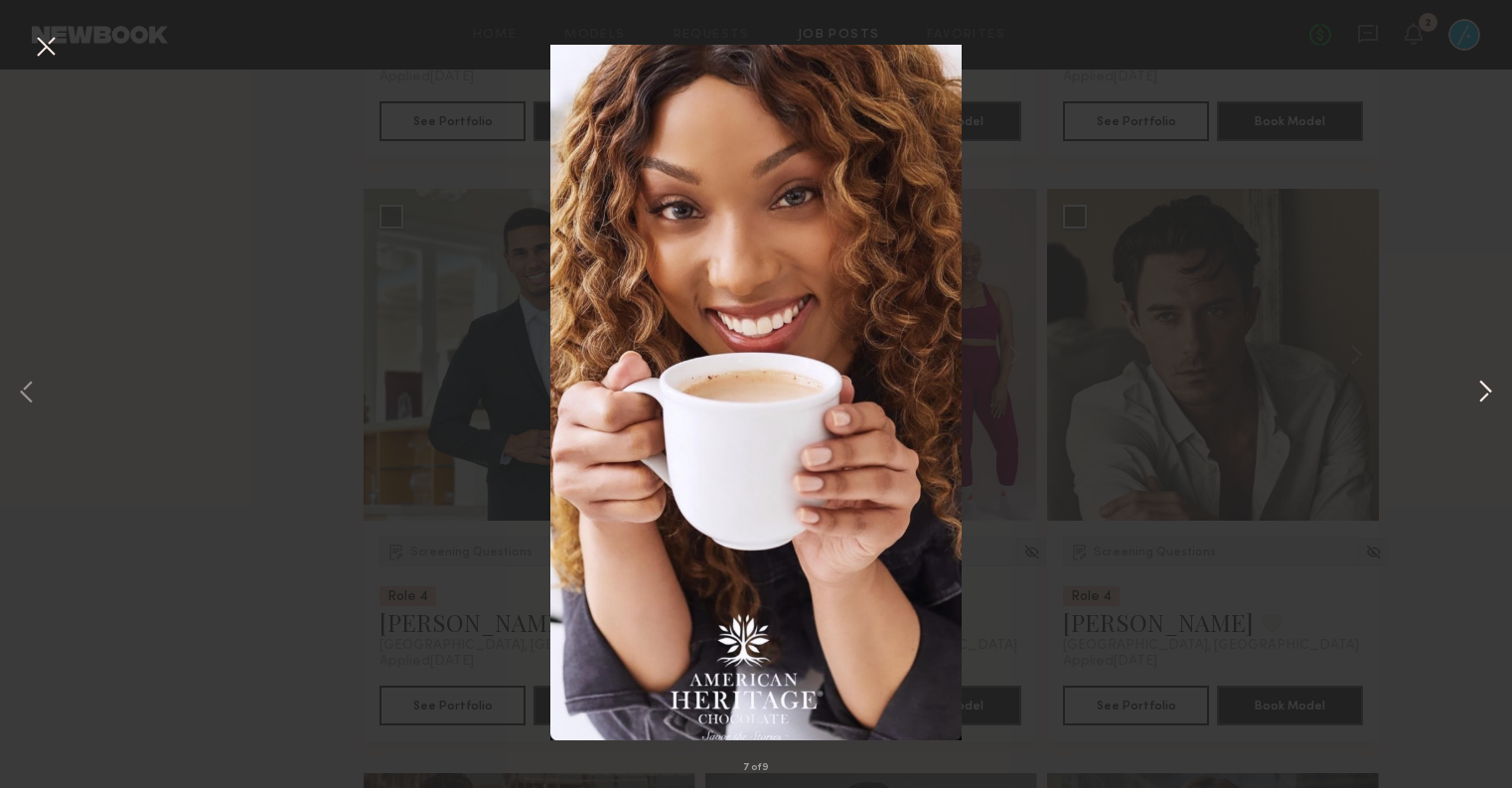 click at bounding box center [1485, 394] 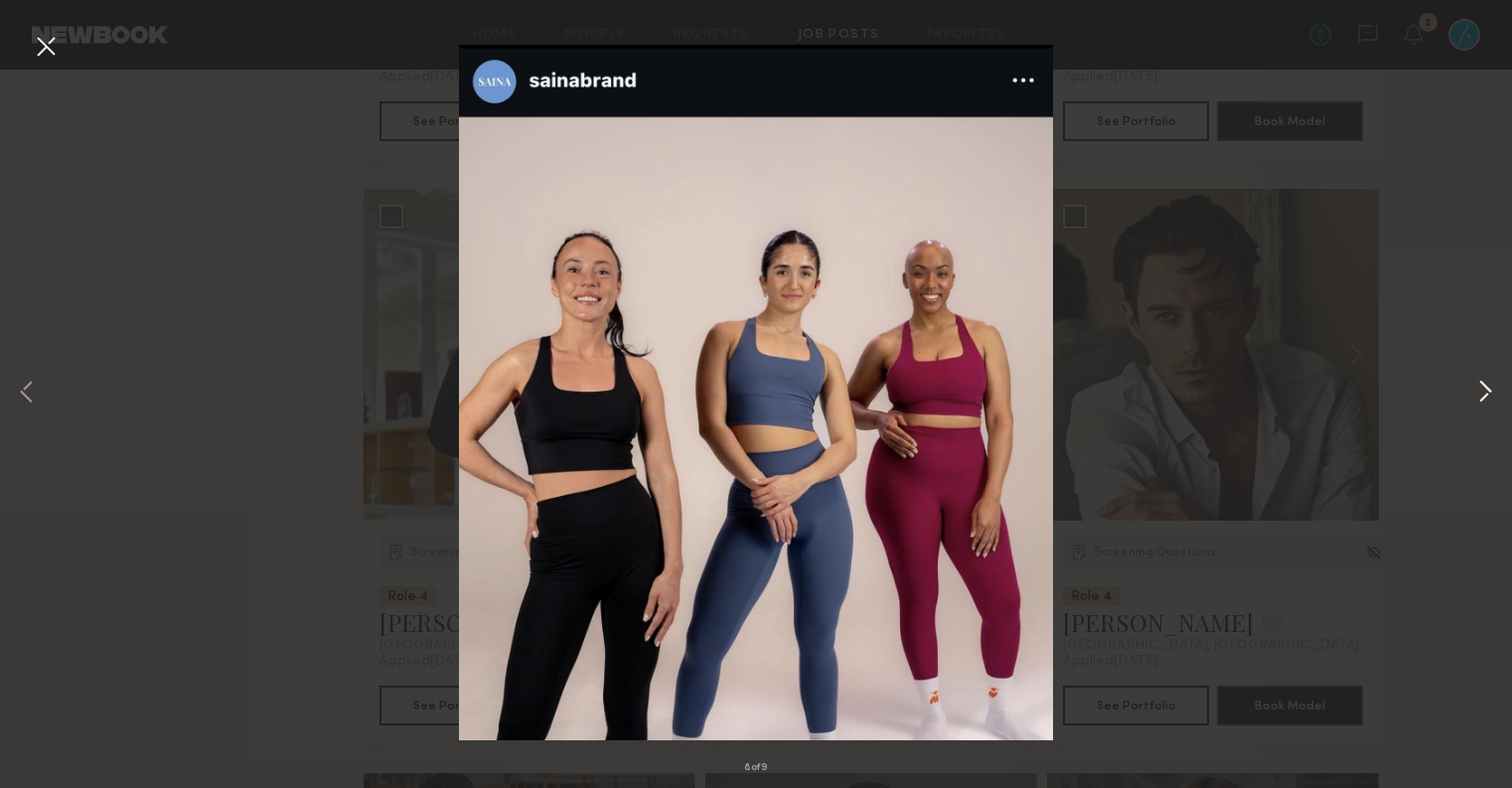 click at bounding box center (1485, 394) 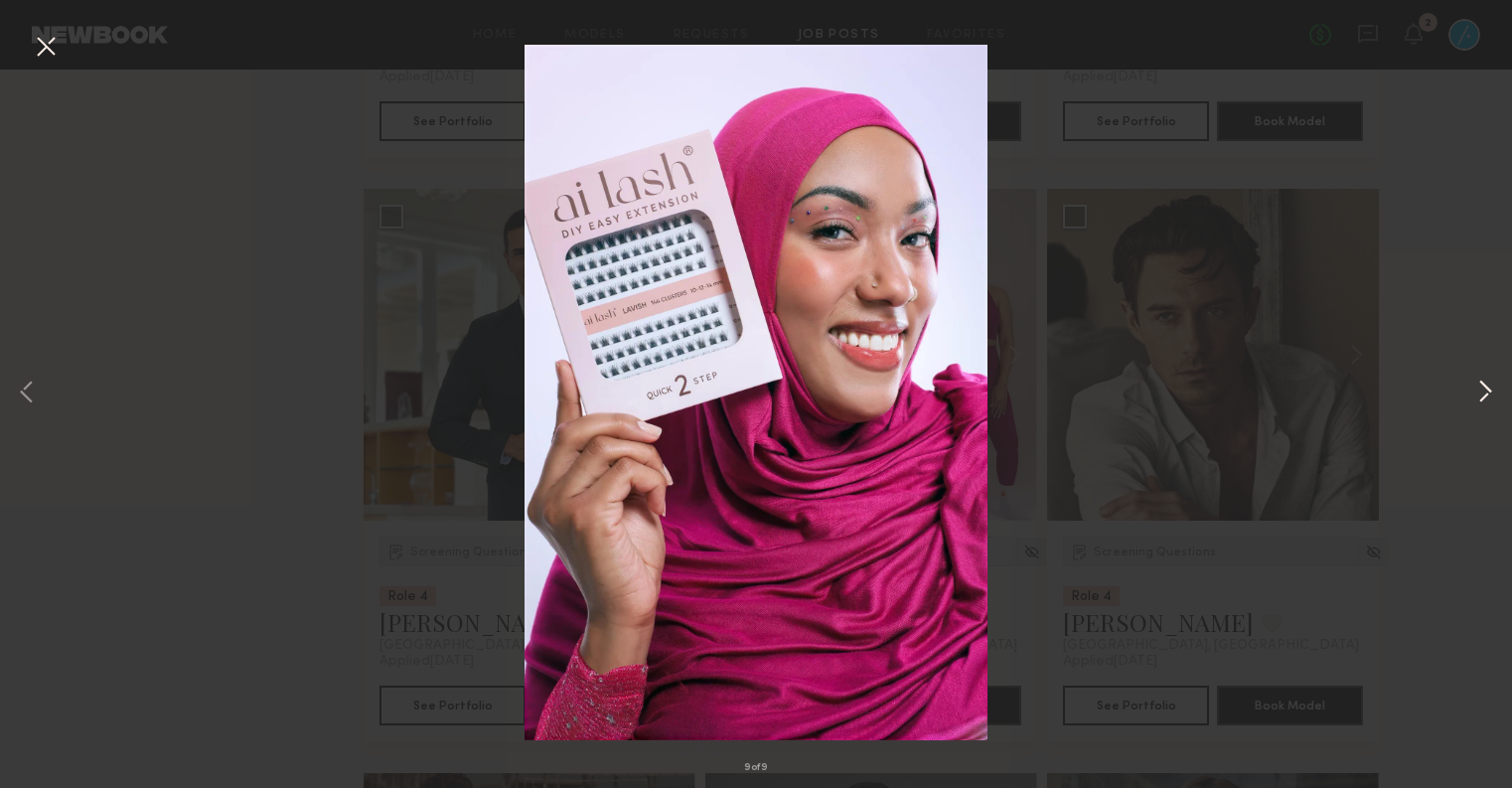 click at bounding box center [1485, 394] 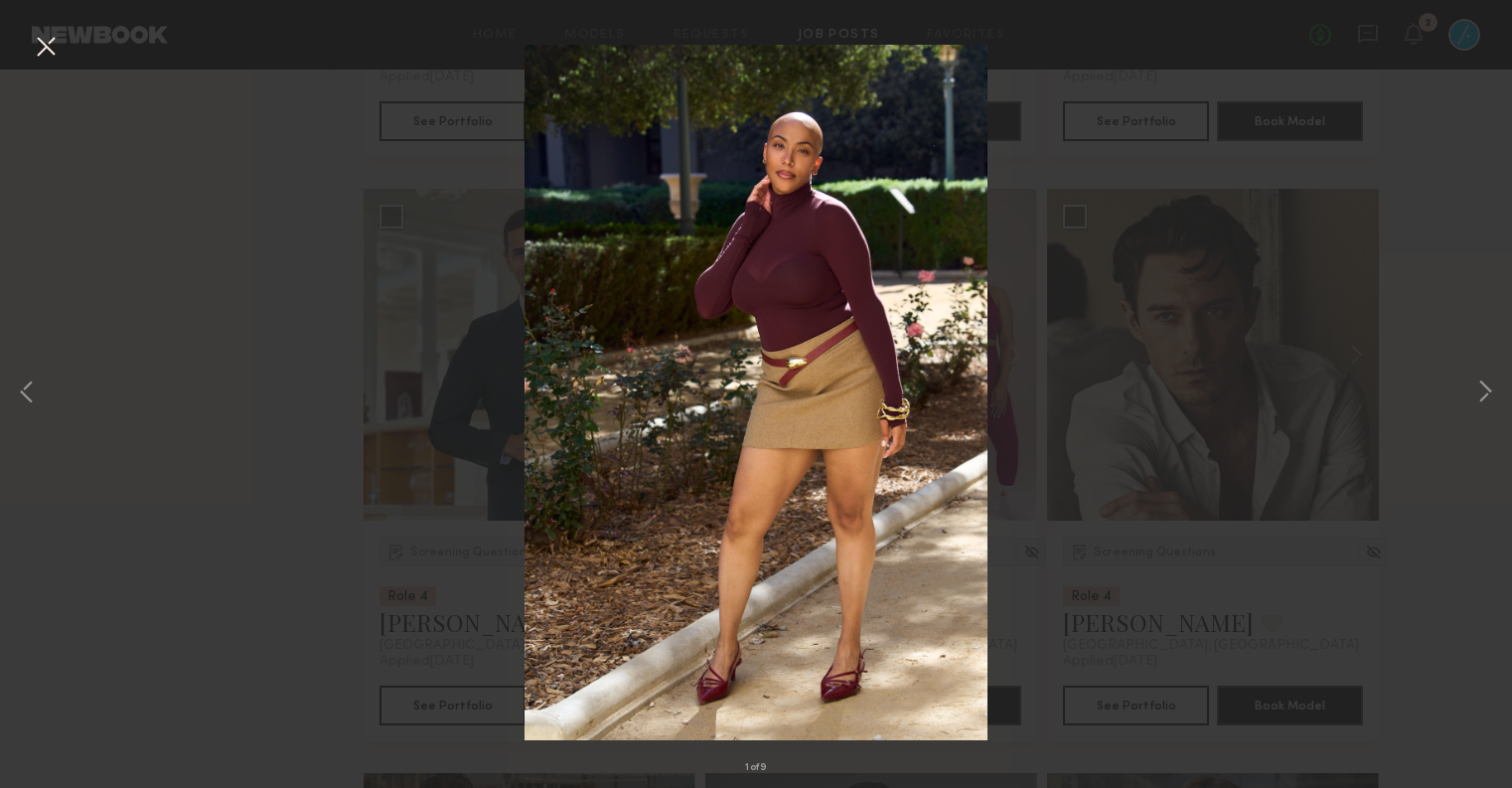 click at bounding box center (46, 48) 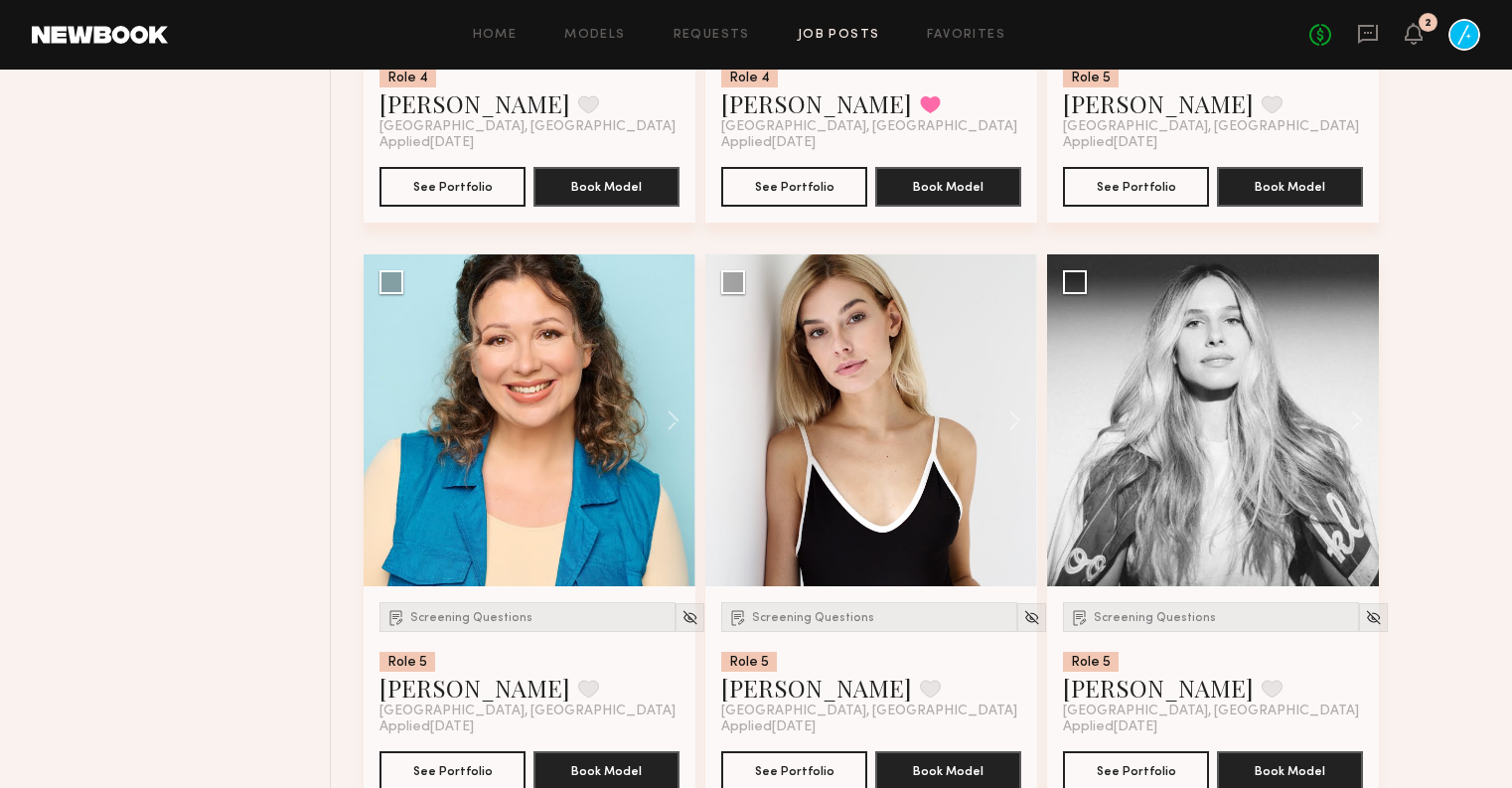 scroll, scrollTop: 5438, scrollLeft: 0, axis: vertical 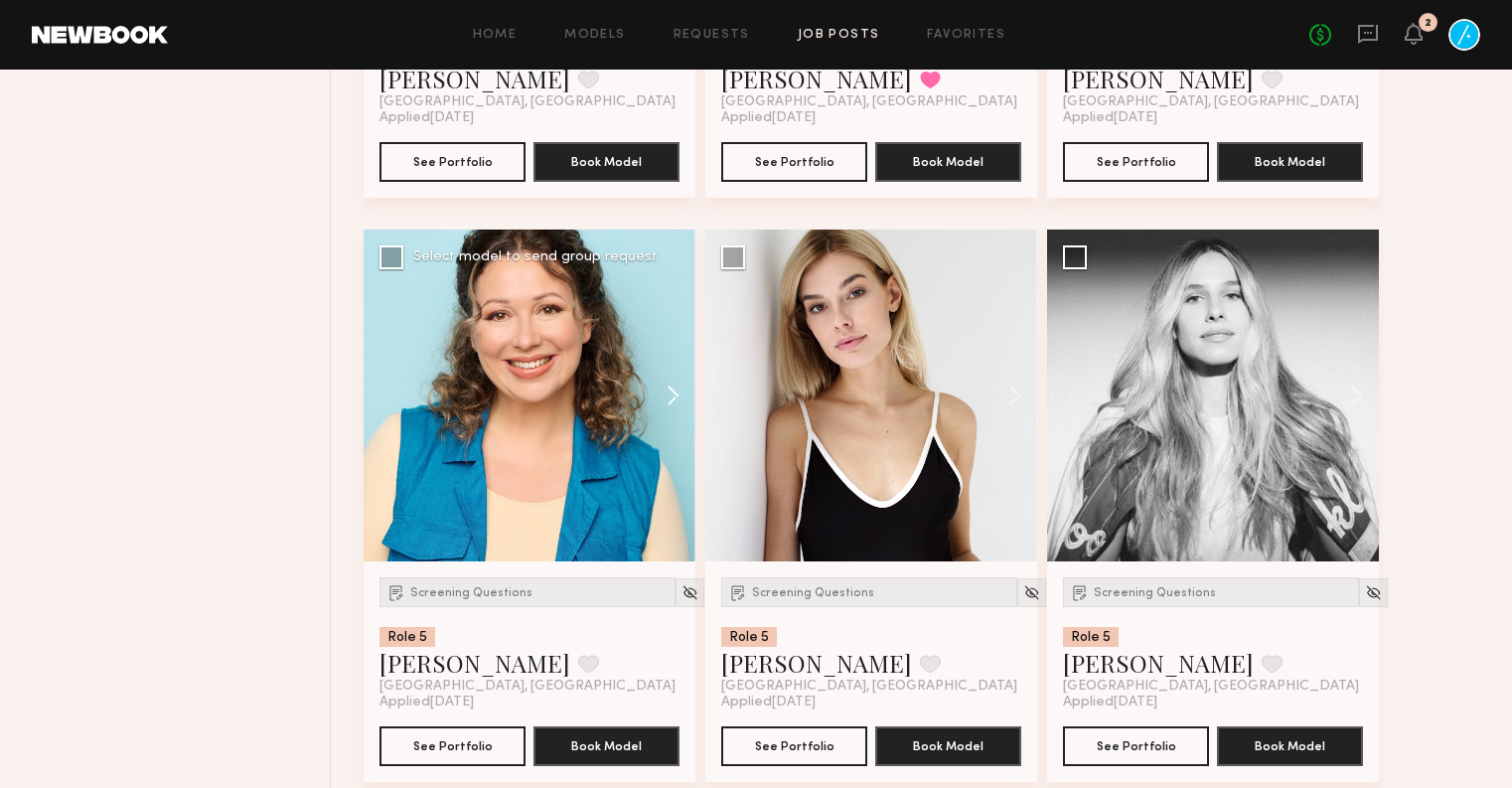 click 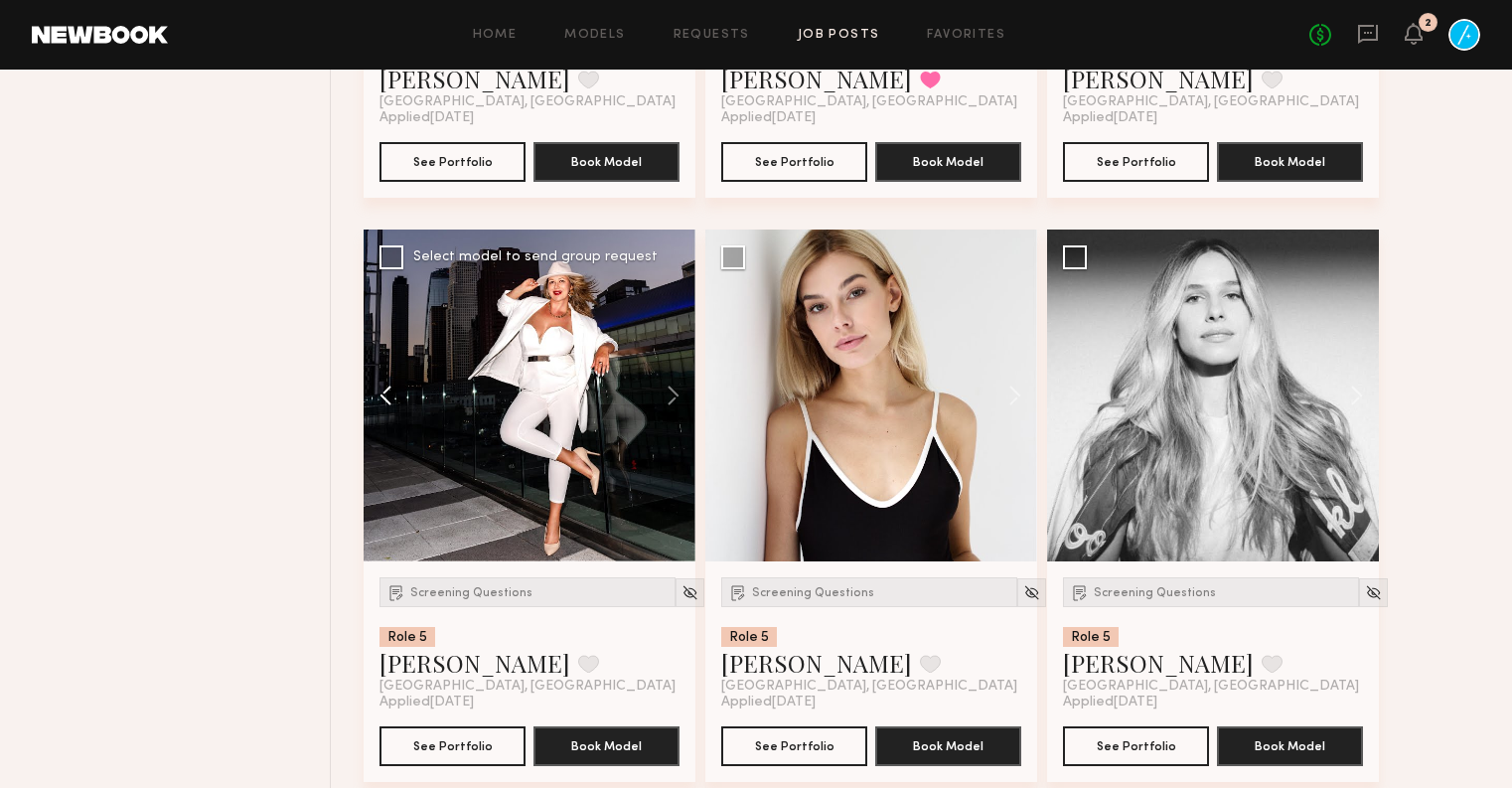click 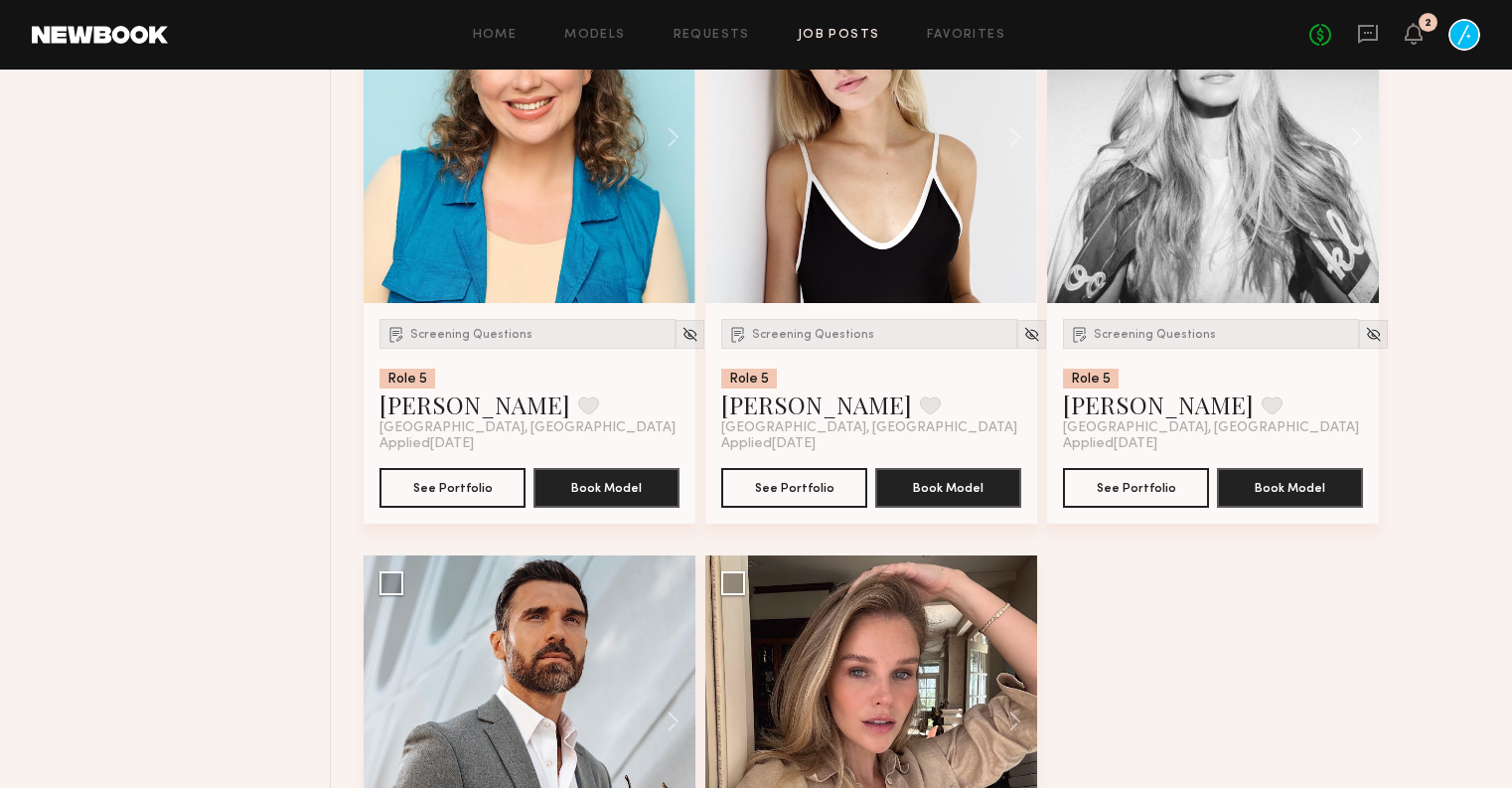 scroll, scrollTop: 5440, scrollLeft: 0, axis: vertical 